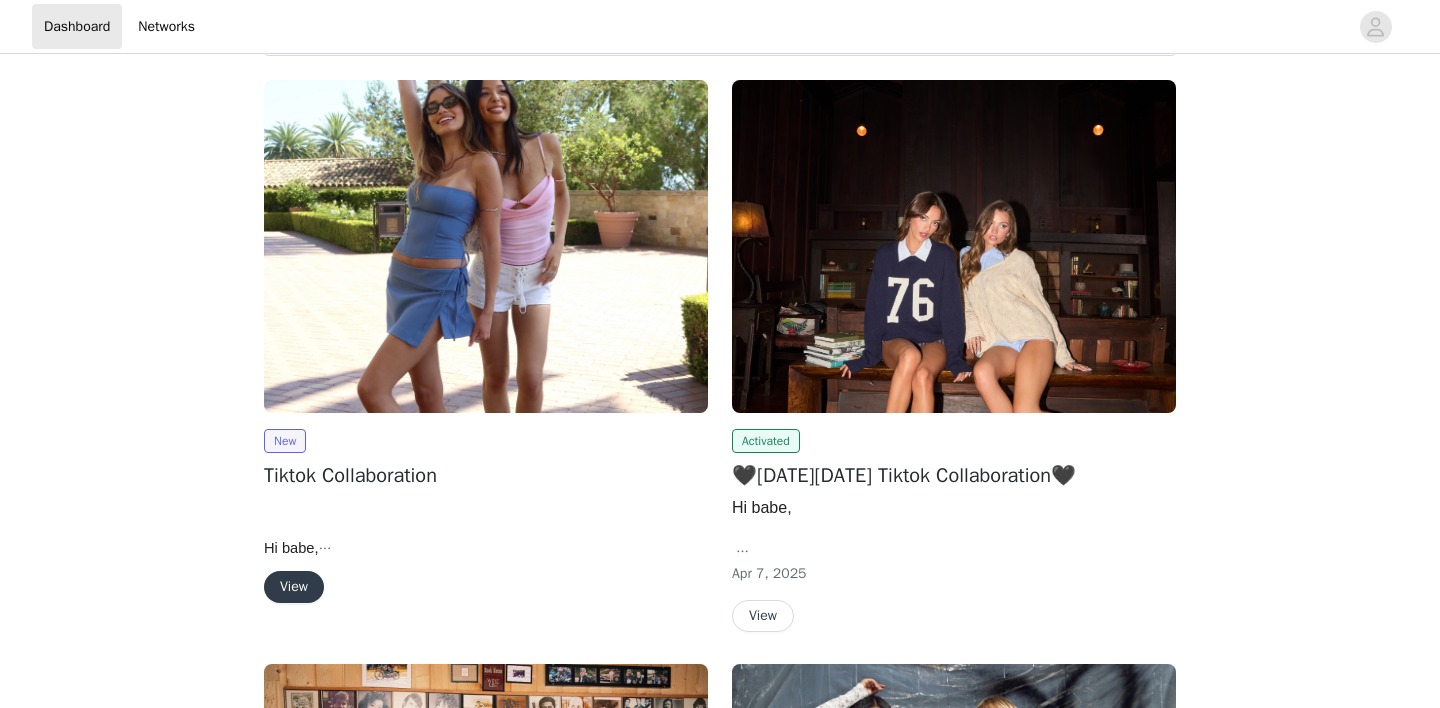 scroll, scrollTop: 236, scrollLeft: 0, axis: vertical 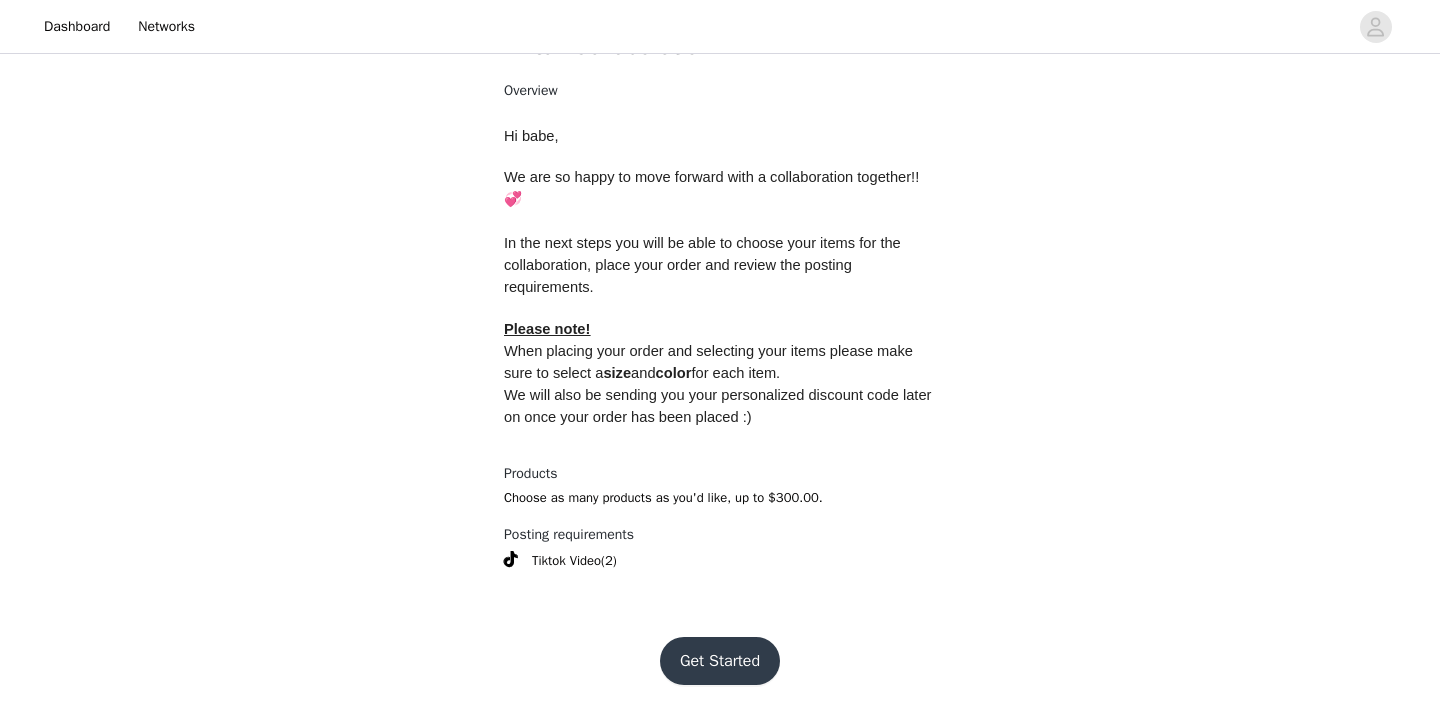 click on "Get Started" at bounding box center [720, 661] 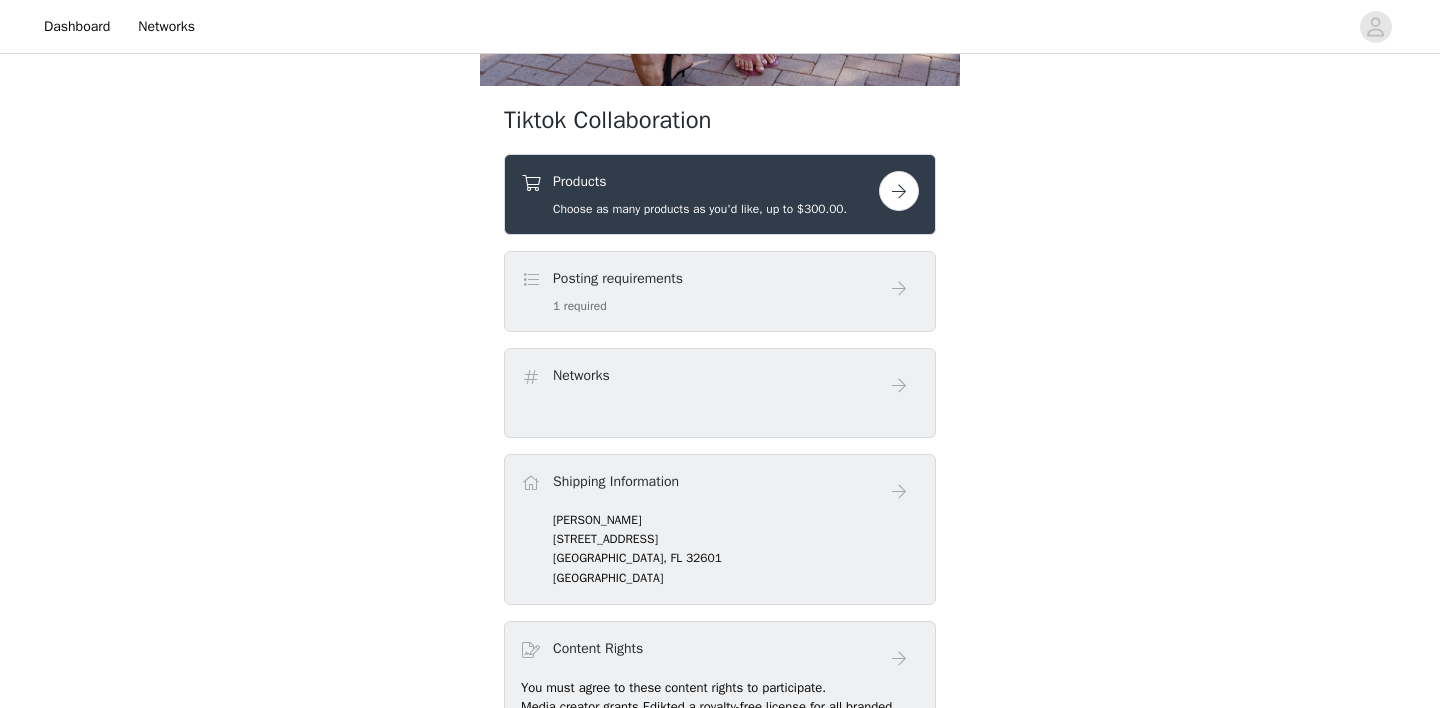 scroll, scrollTop: 574, scrollLeft: 0, axis: vertical 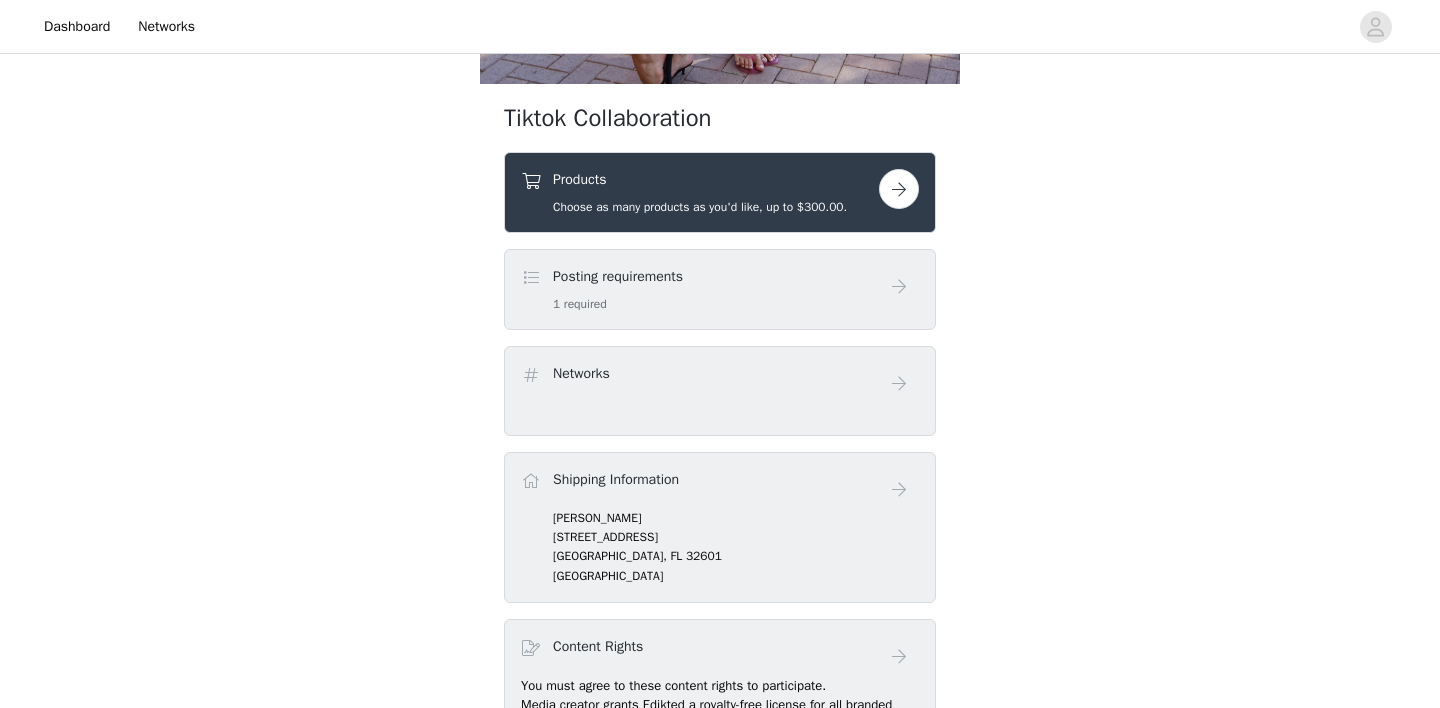 click at bounding box center [899, 189] 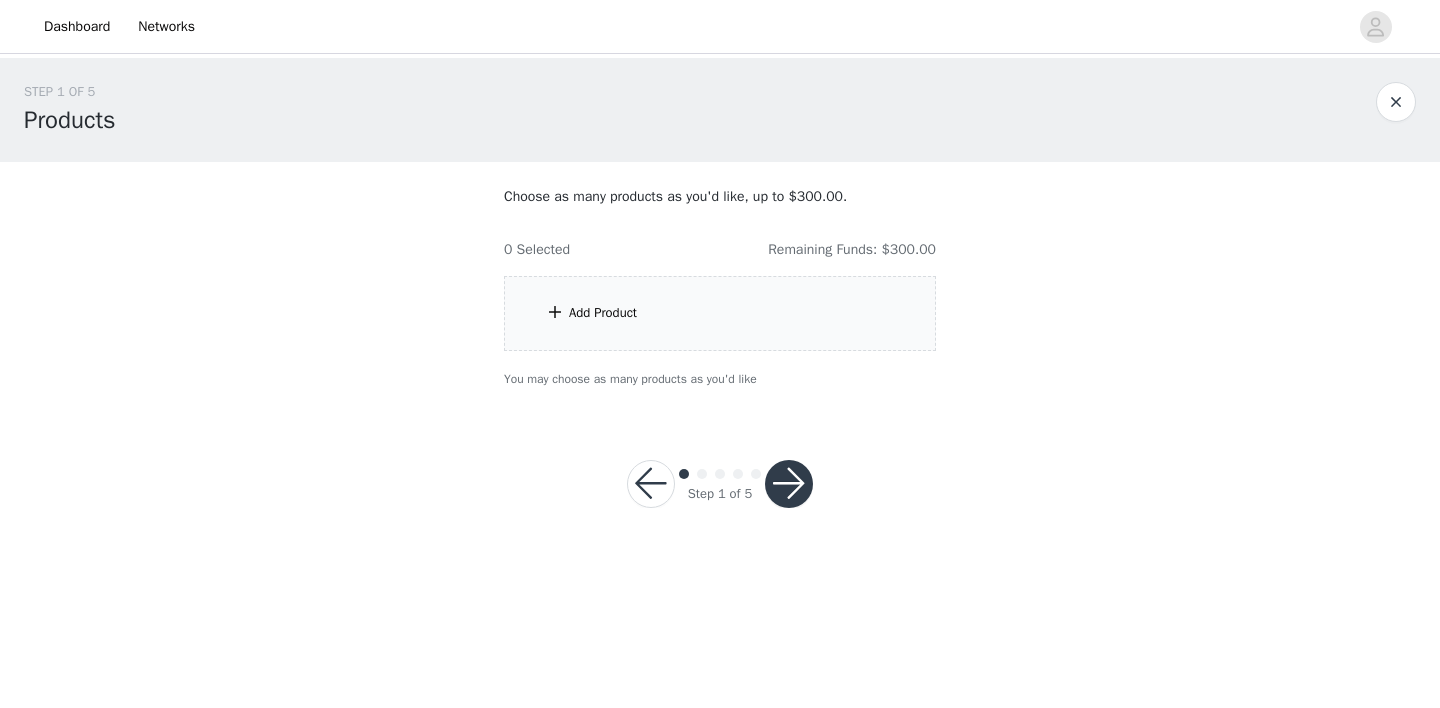 click on "Add Product" at bounding box center (720, 313) 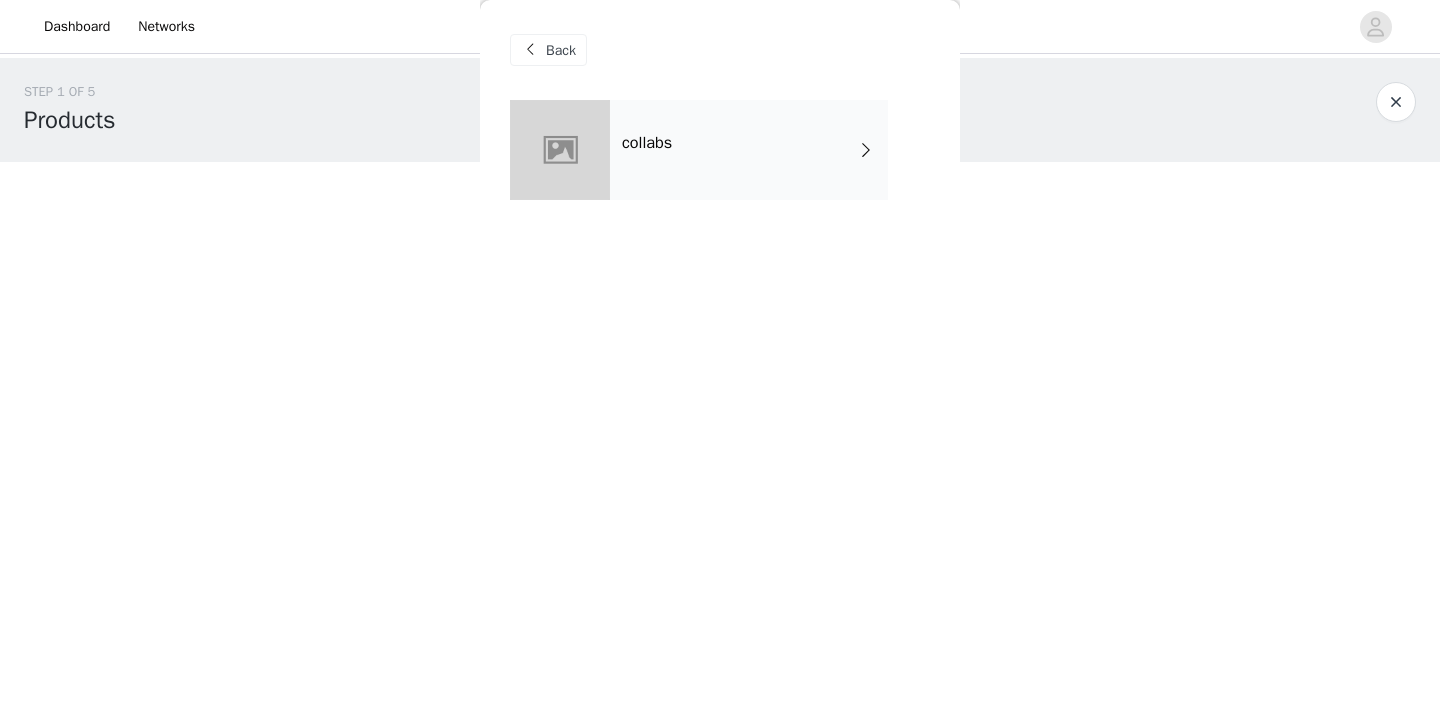 click on "collabs" at bounding box center (749, 150) 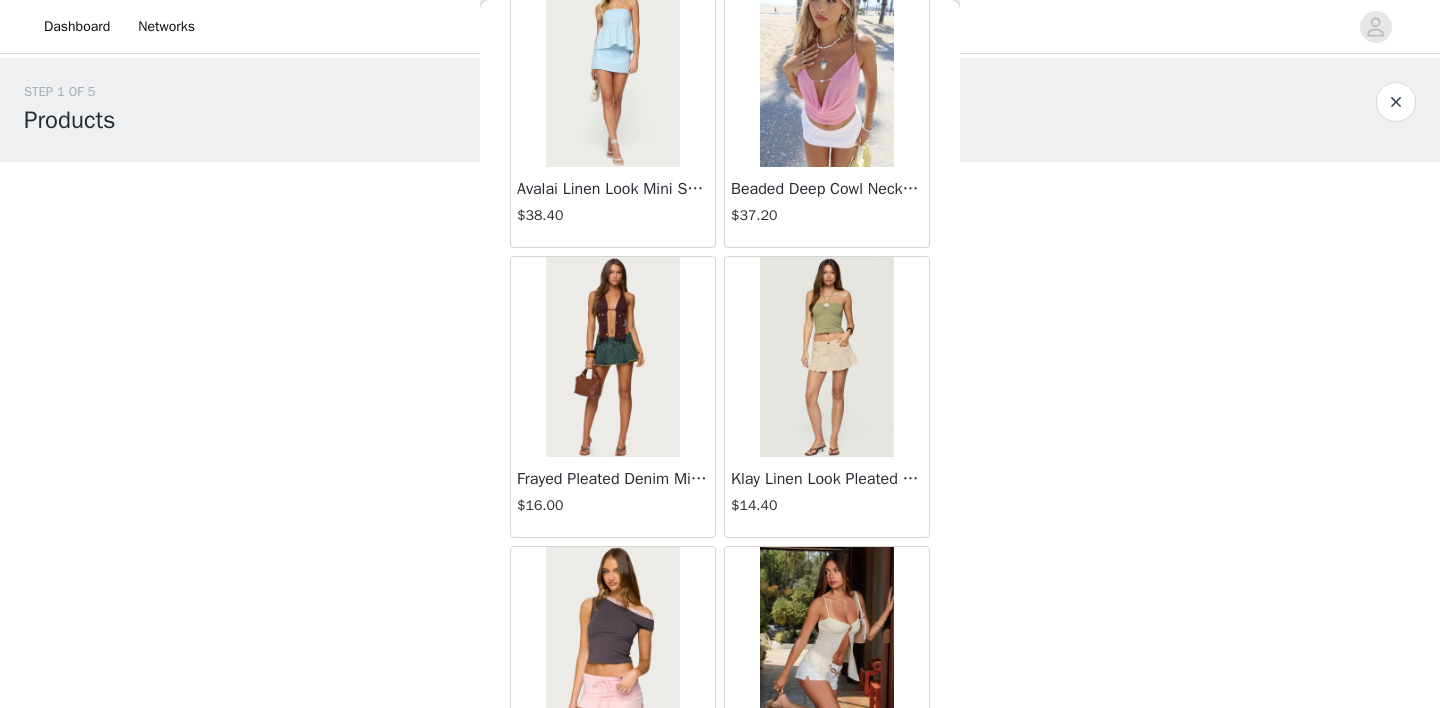 scroll, scrollTop: 2352, scrollLeft: 0, axis: vertical 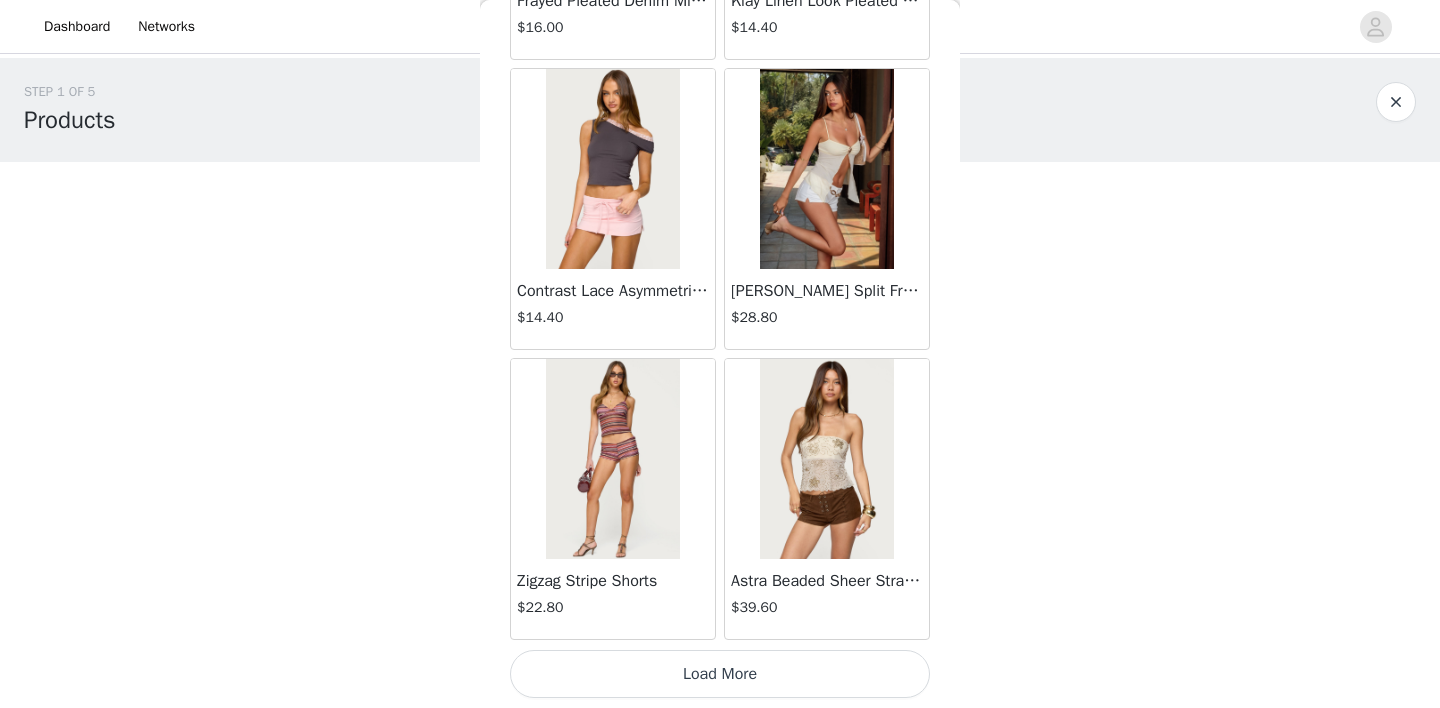 click on "Load More" at bounding box center [720, 674] 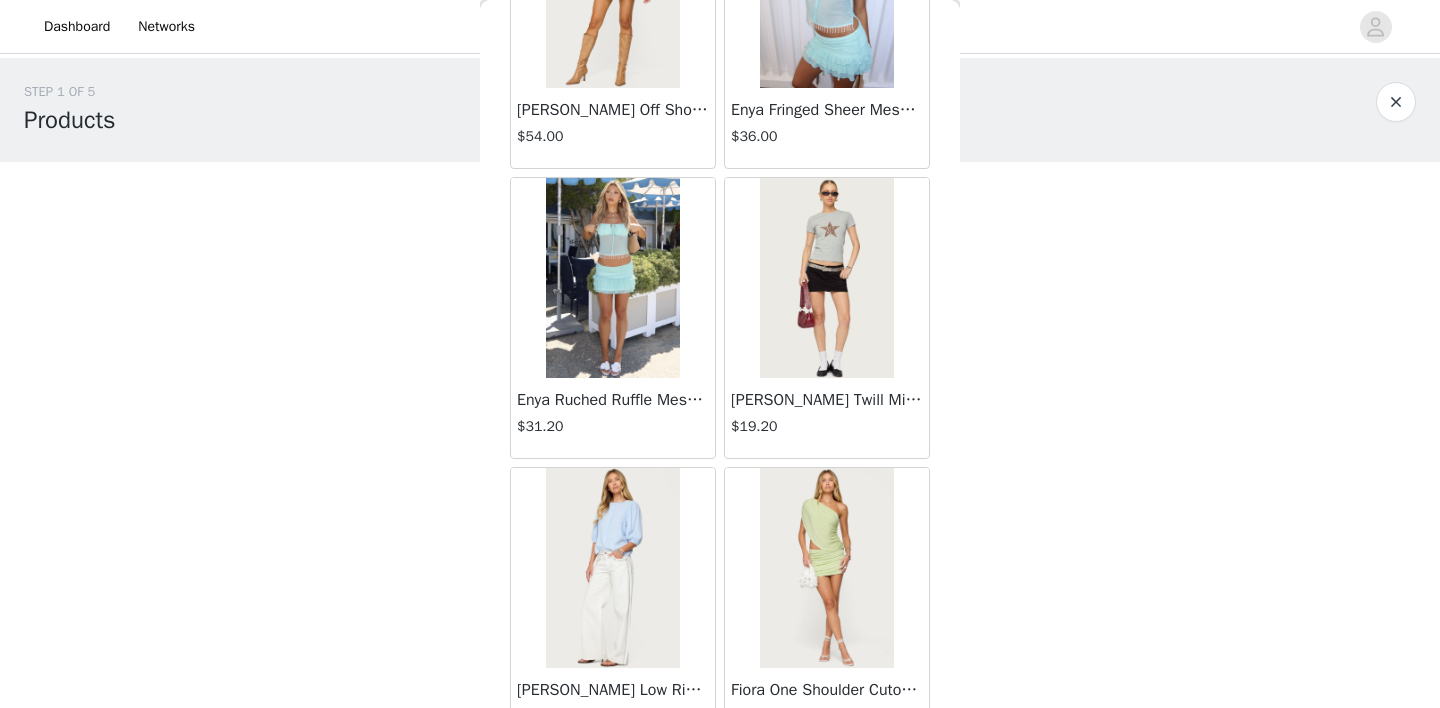 scroll, scrollTop: 5252, scrollLeft: 0, axis: vertical 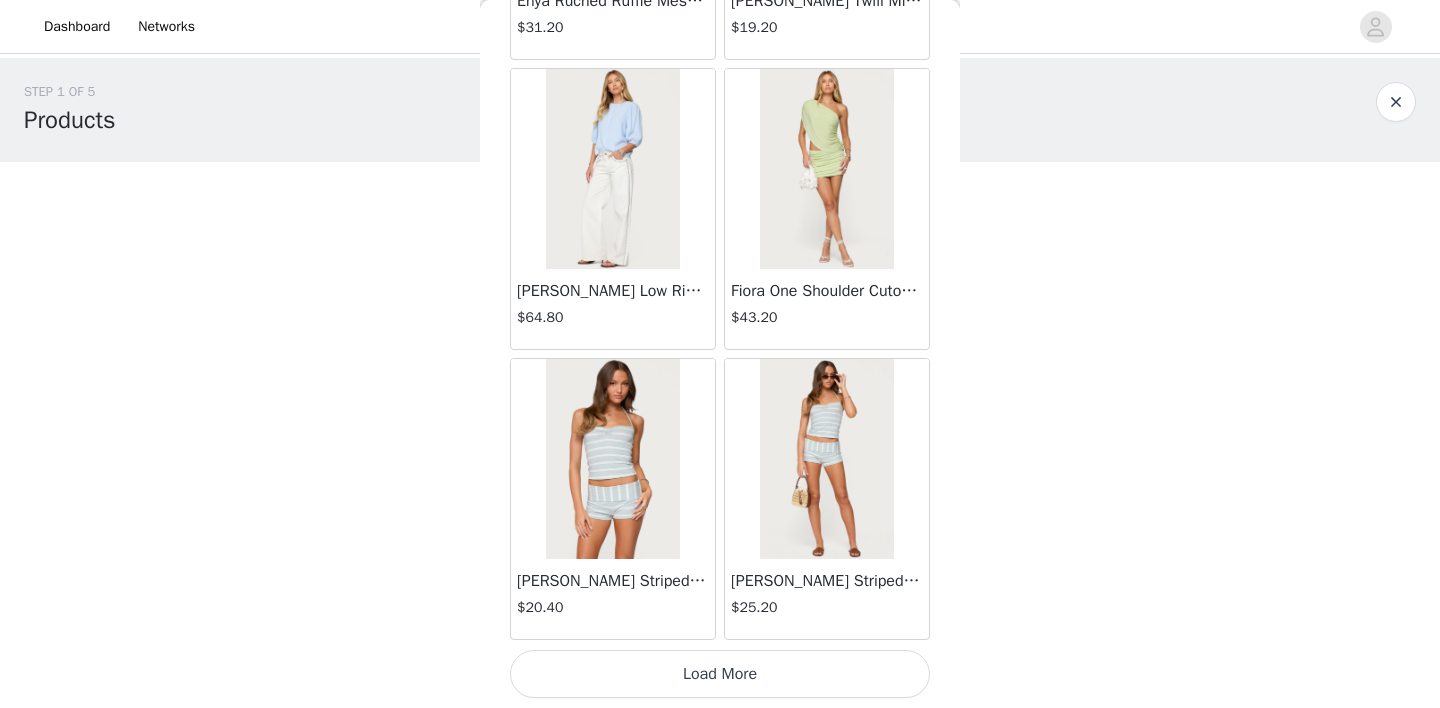 click on "Load More" at bounding box center [720, 674] 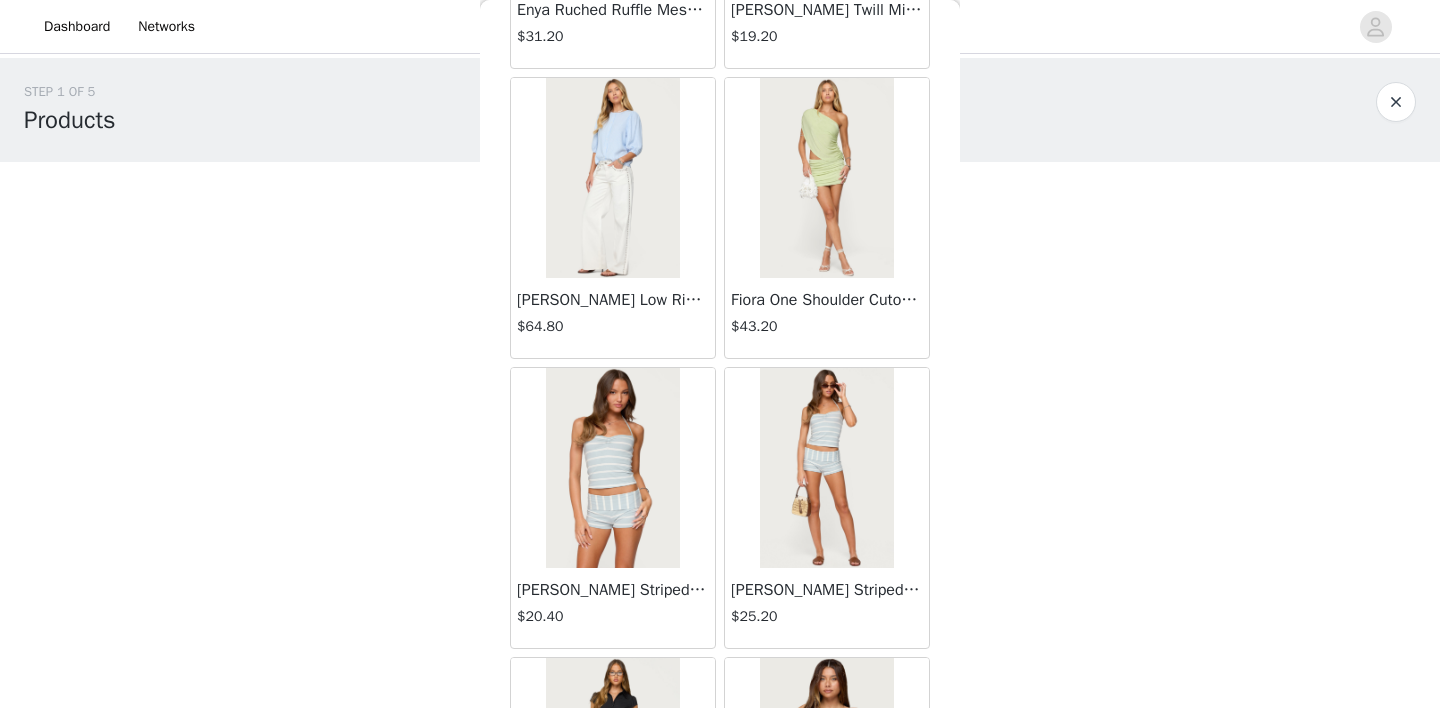 scroll, scrollTop: 5252, scrollLeft: 0, axis: vertical 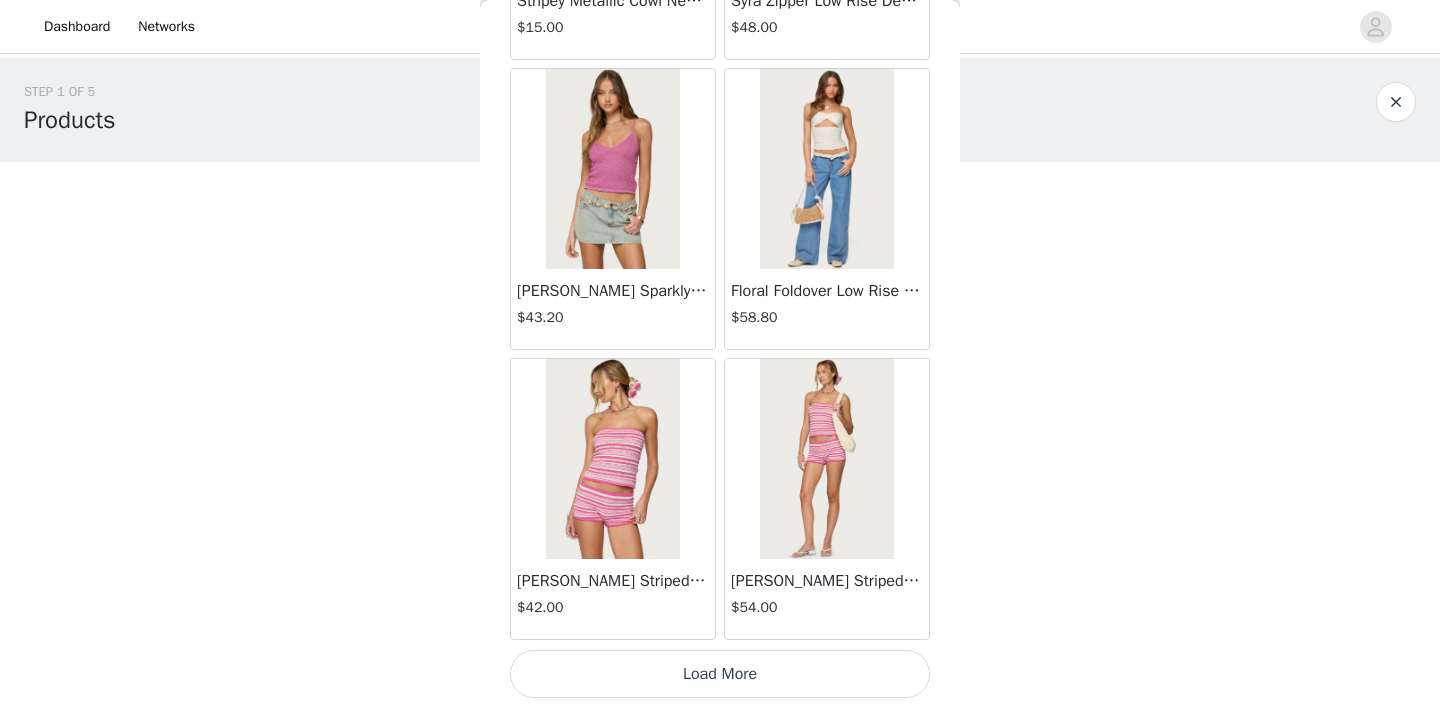 click on "Load More" at bounding box center (720, 674) 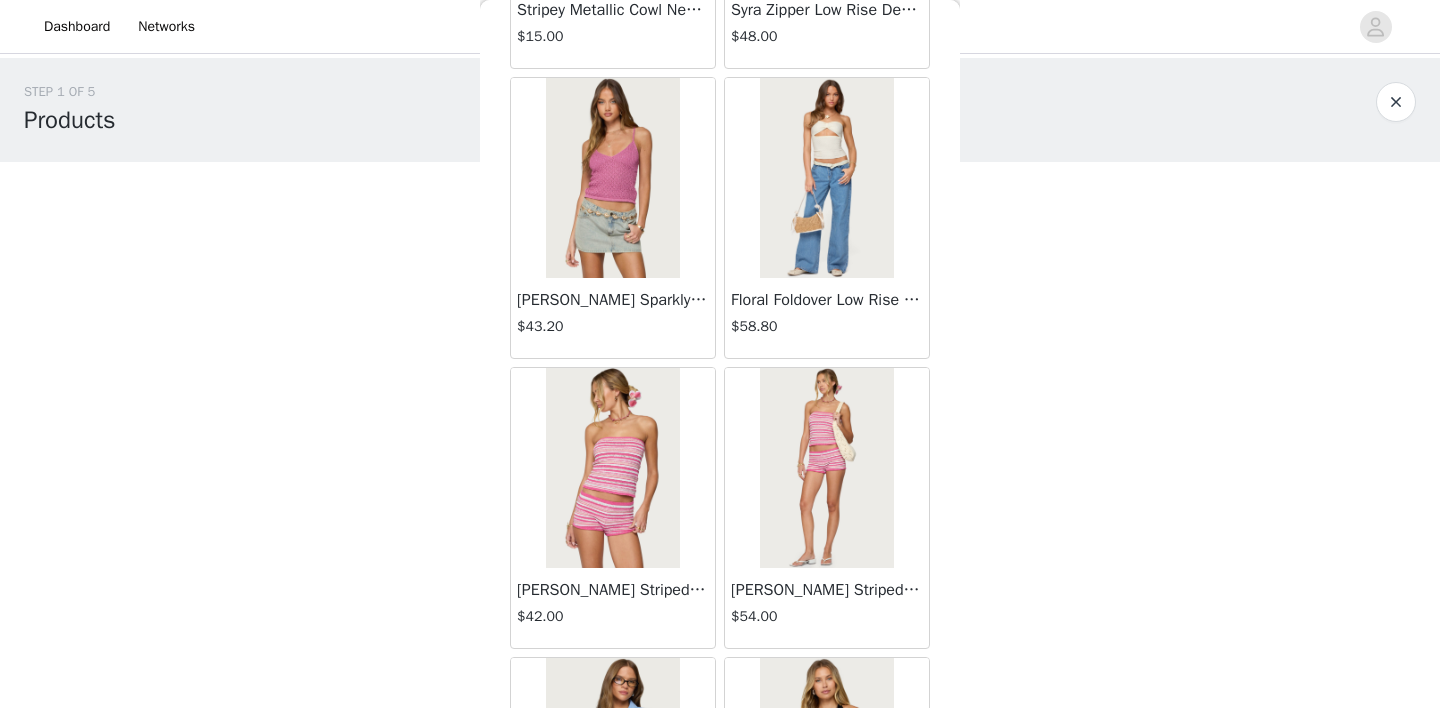 scroll, scrollTop: 8152, scrollLeft: 0, axis: vertical 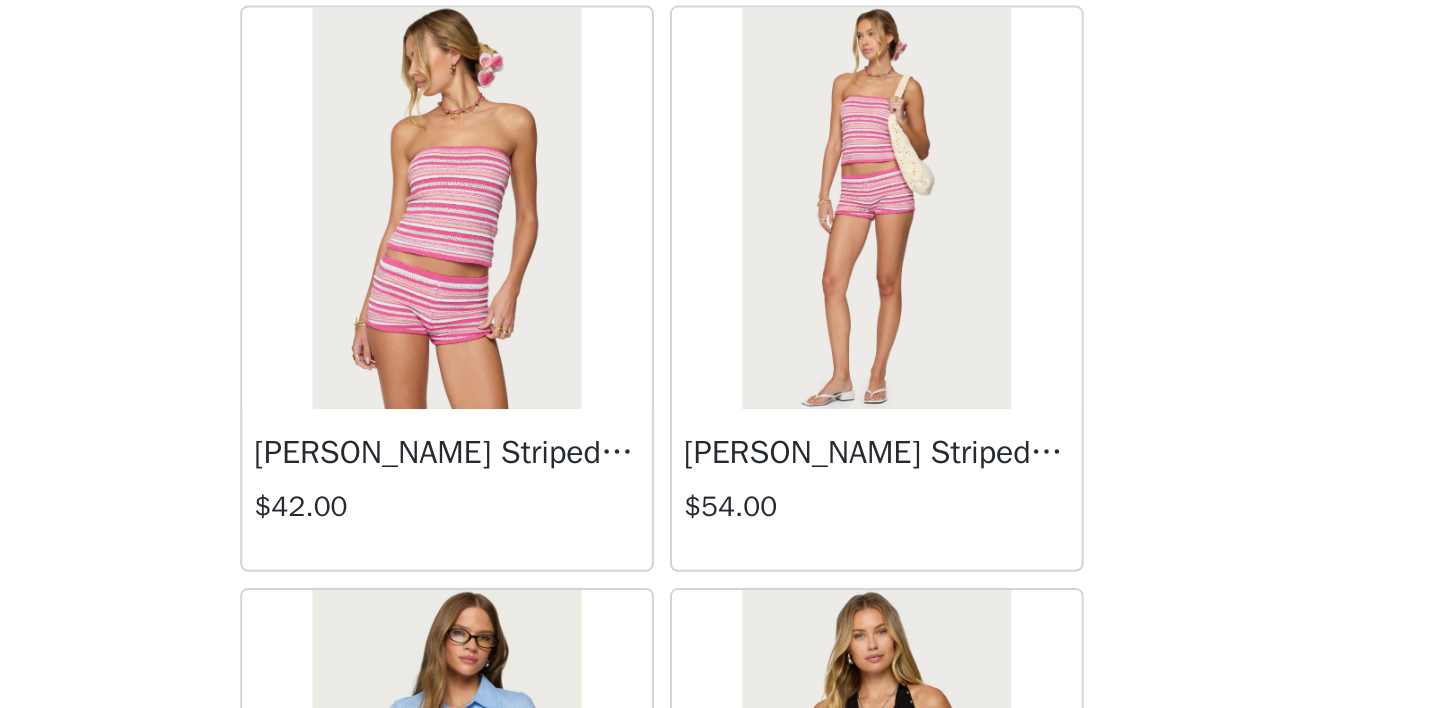click at bounding box center (826, 749) 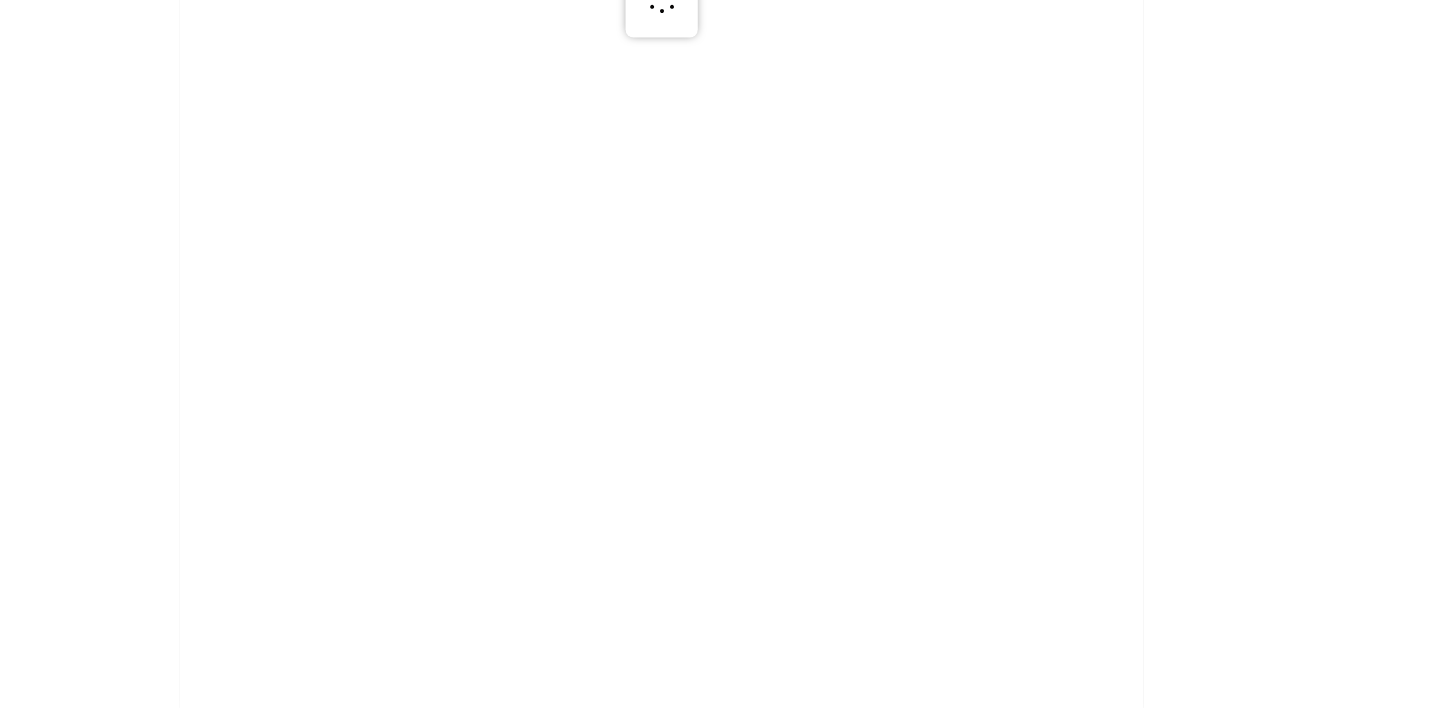 scroll, scrollTop: 0, scrollLeft: 0, axis: both 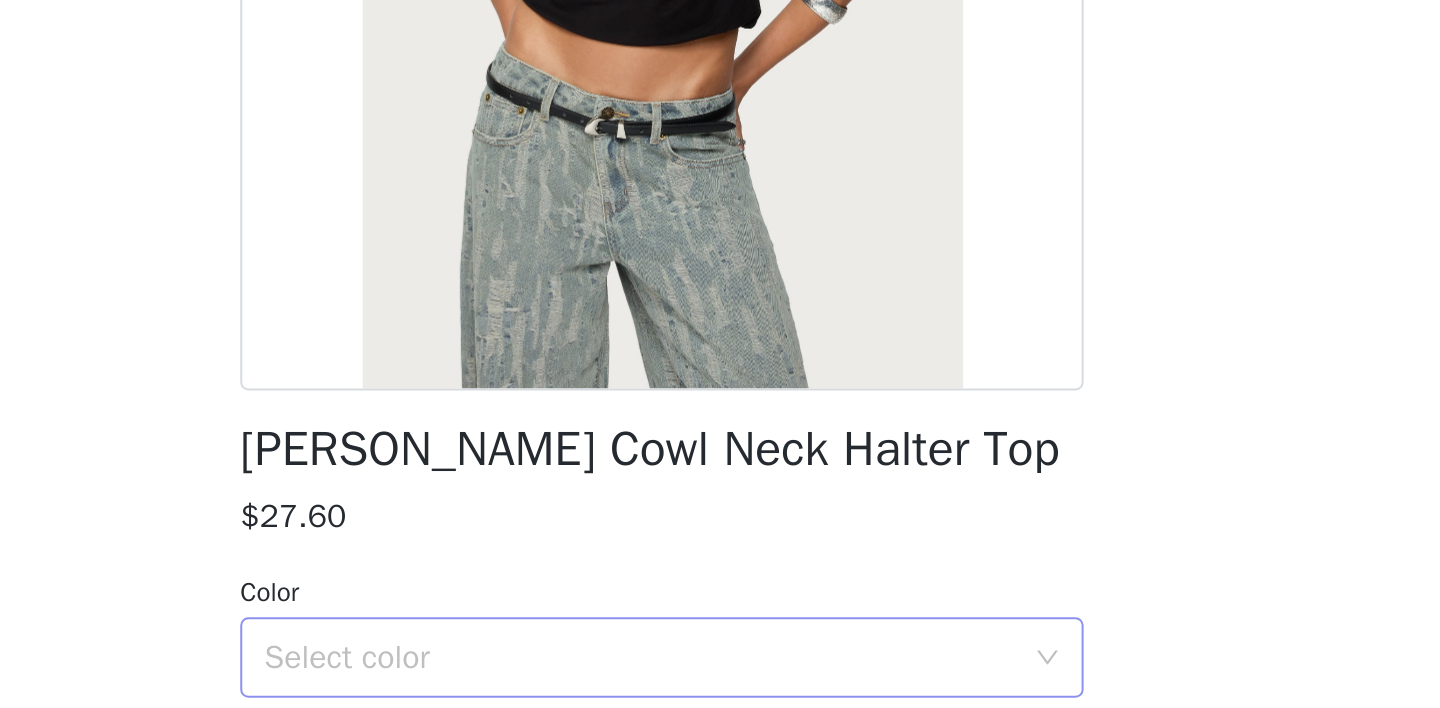 click on "Select color" at bounding box center (713, 683) 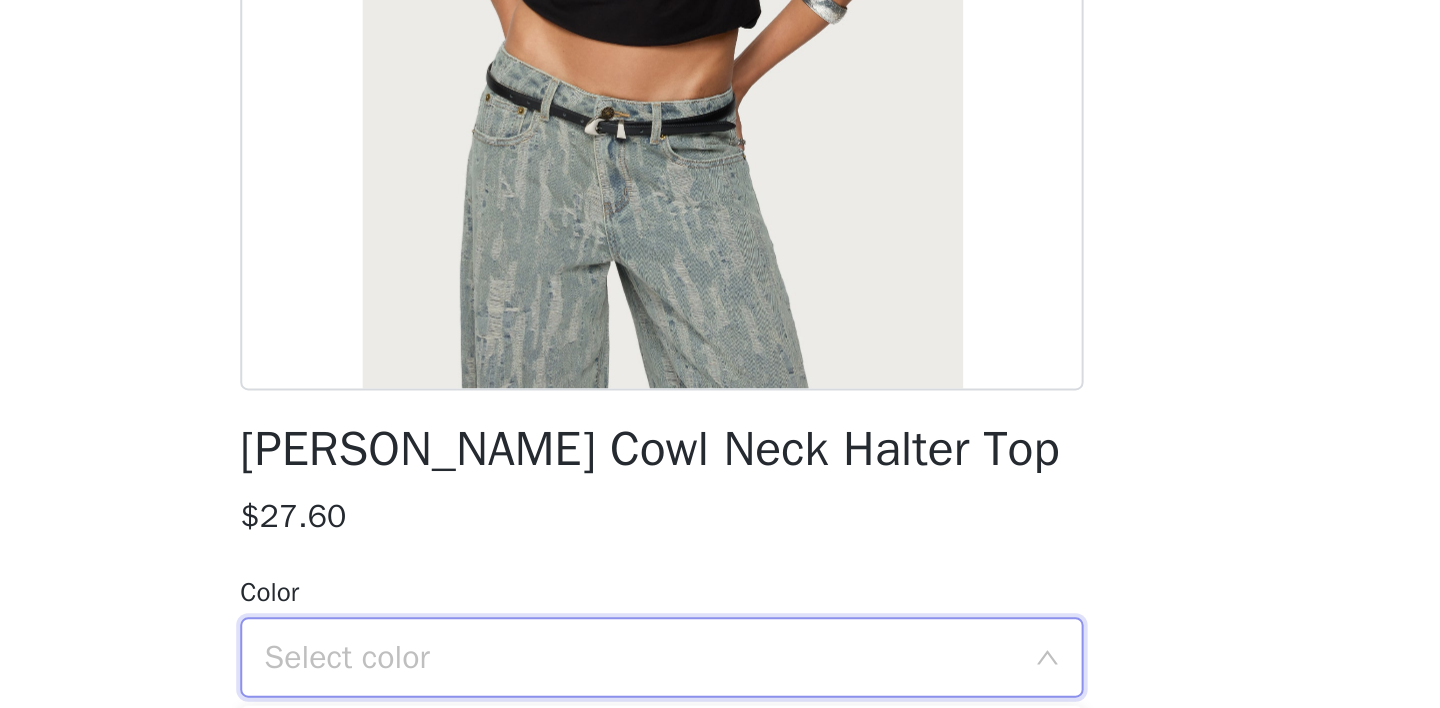 scroll, scrollTop: 0, scrollLeft: 0, axis: both 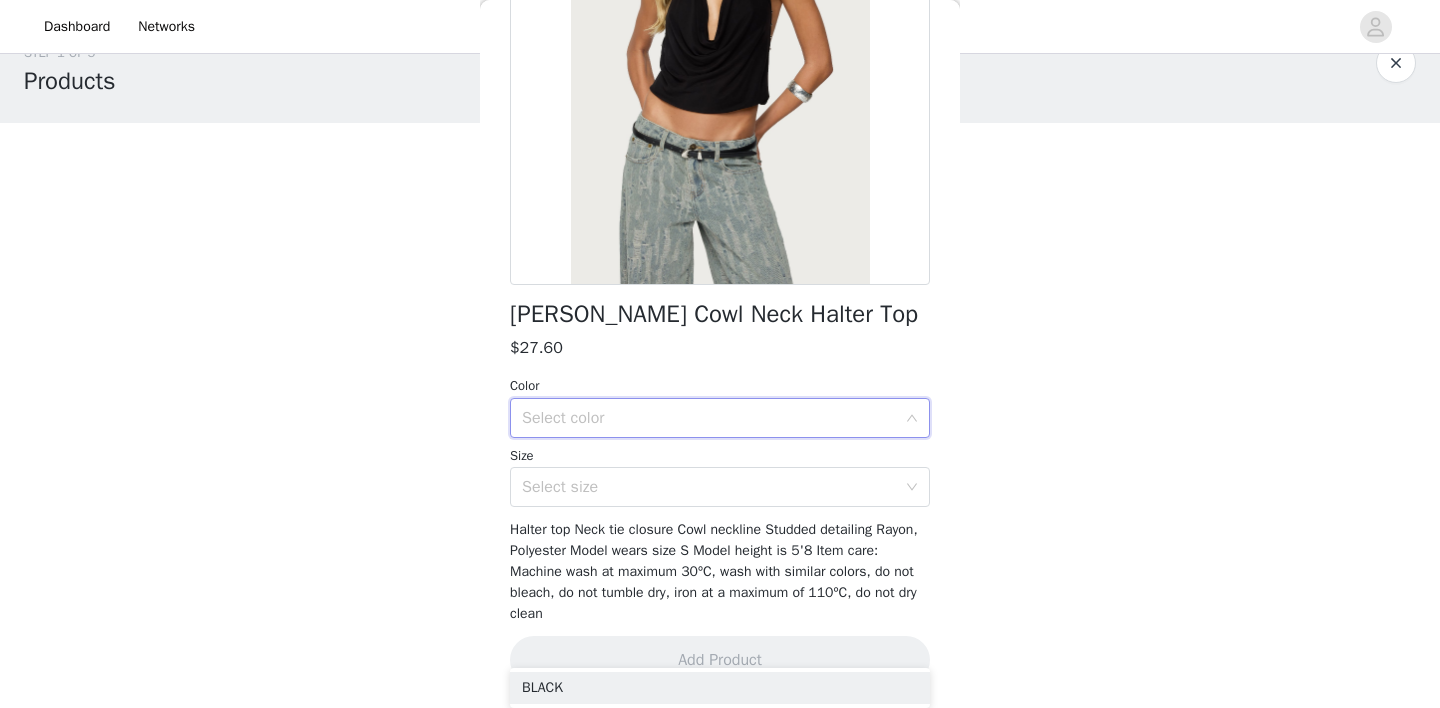 click on "Select color" at bounding box center [709, 418] 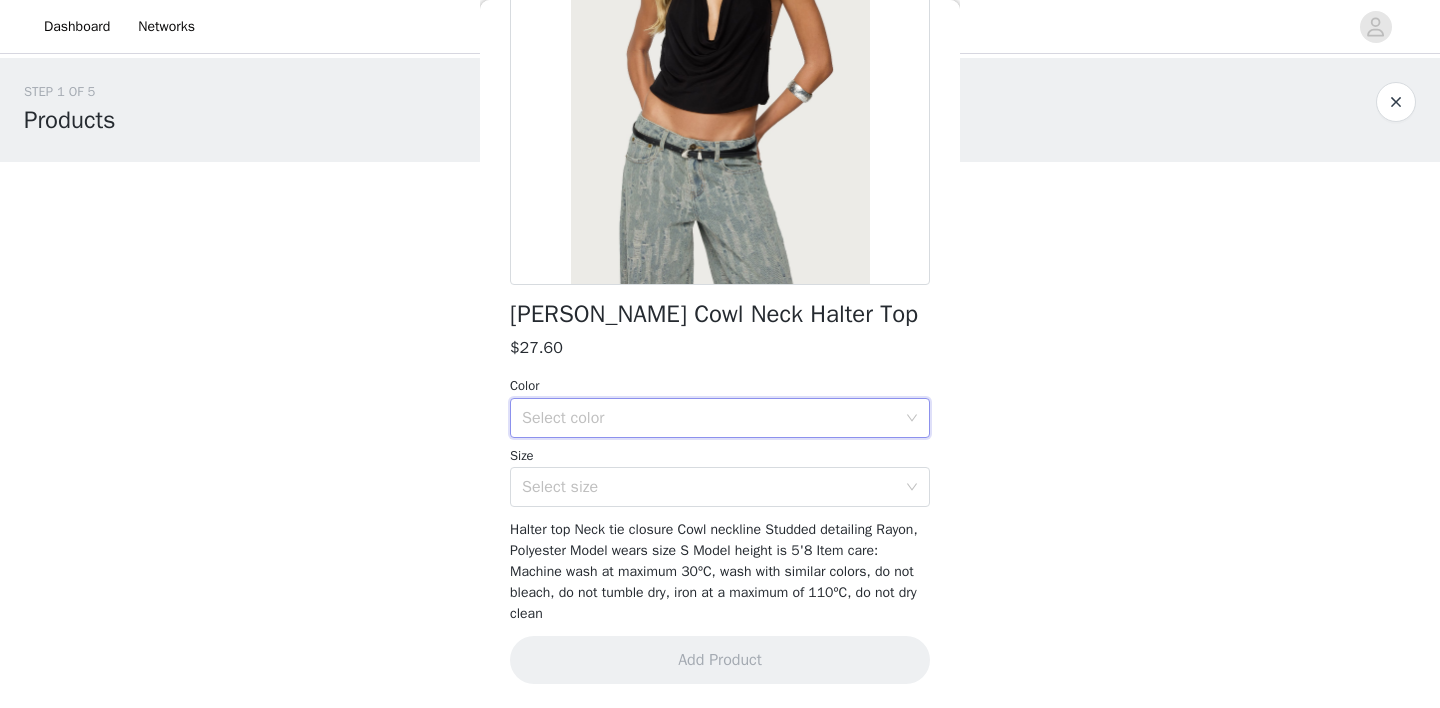 scroll, scrollTop: 0, scrollLeft: 0, axis: both 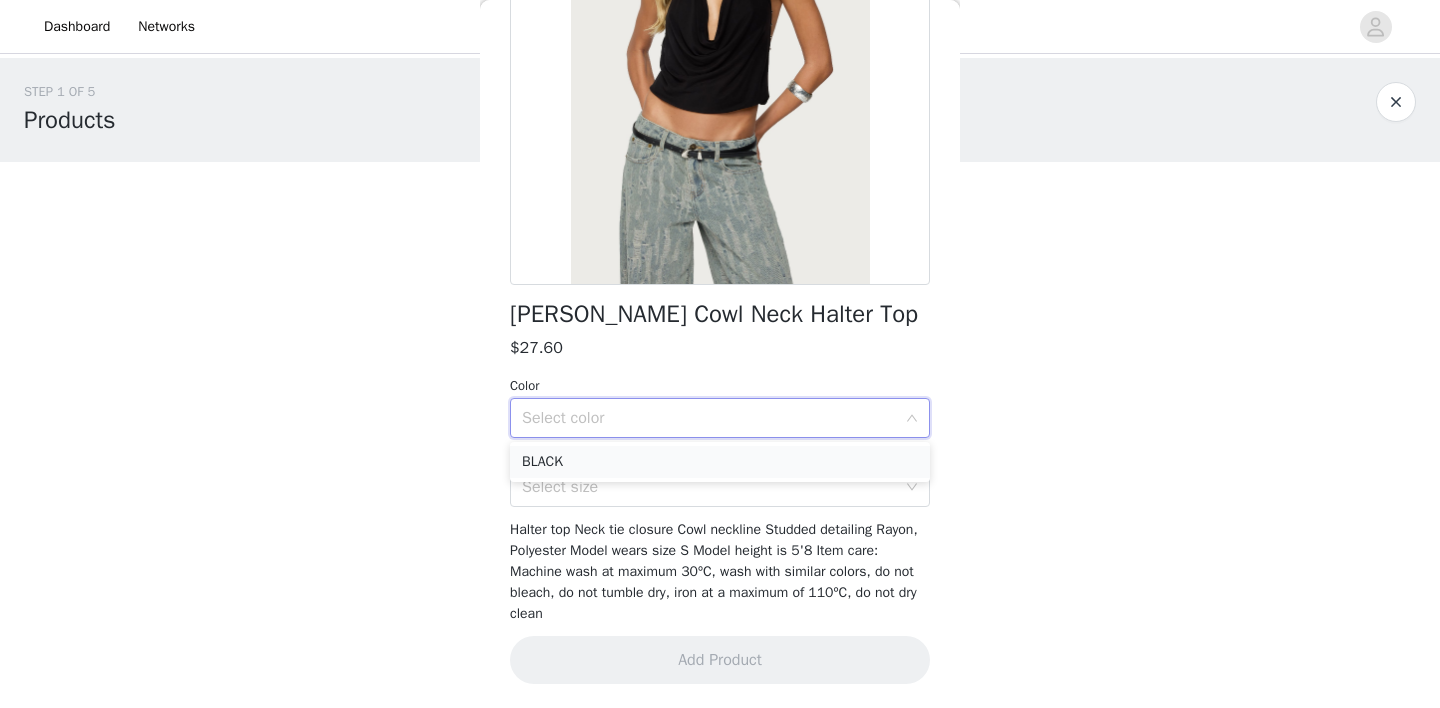 click on "BLACK" at bounding box center (720, 462) 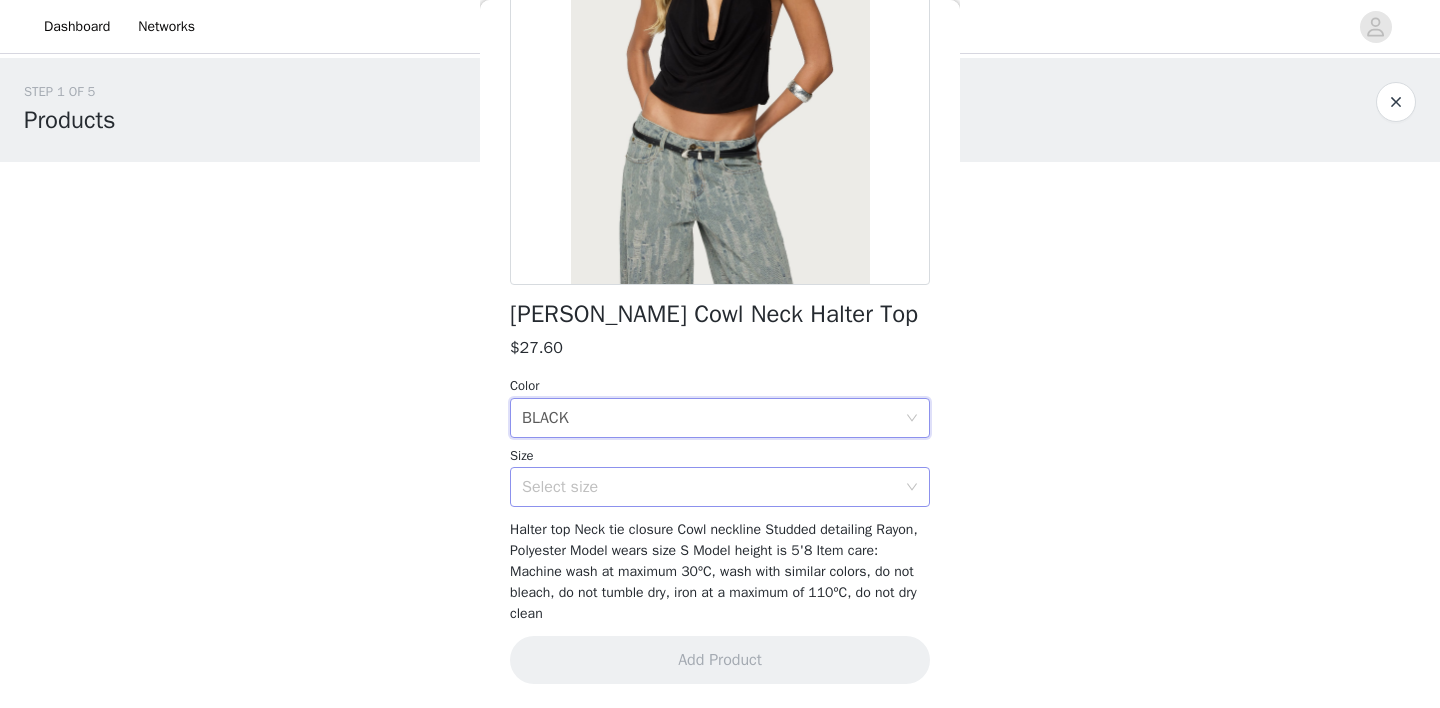 click on "Select size" at bounding box center (709, 487) 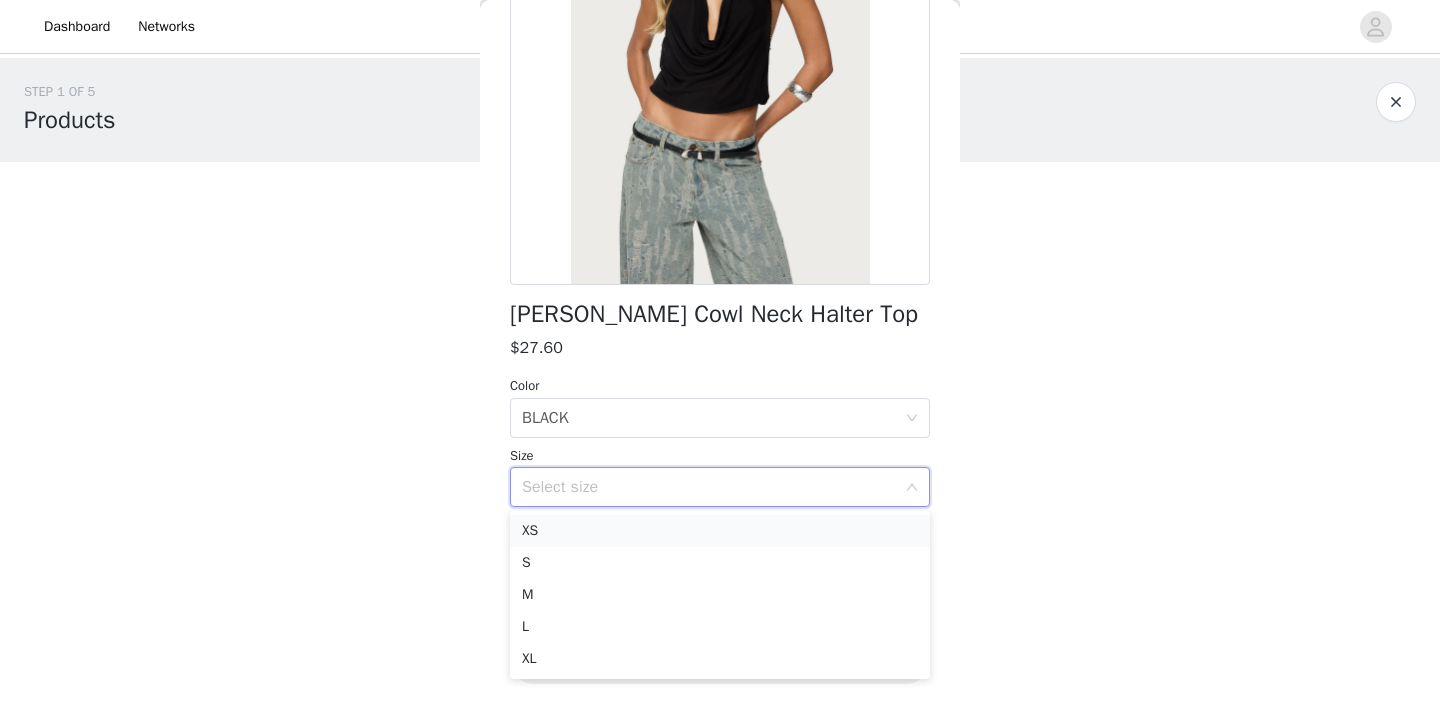 click on "XS" at bounding box center (720, 531) 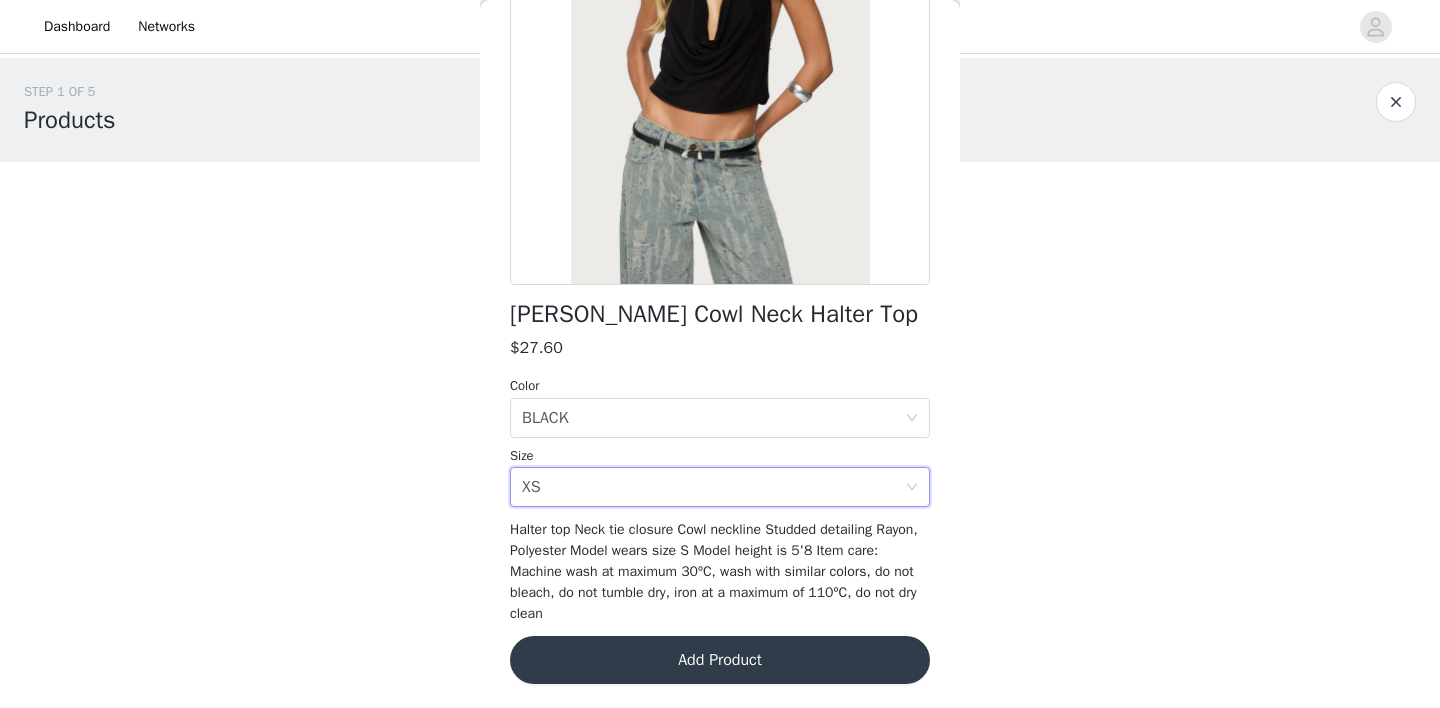 click on "Add Product" at bounding box center [720, 660] 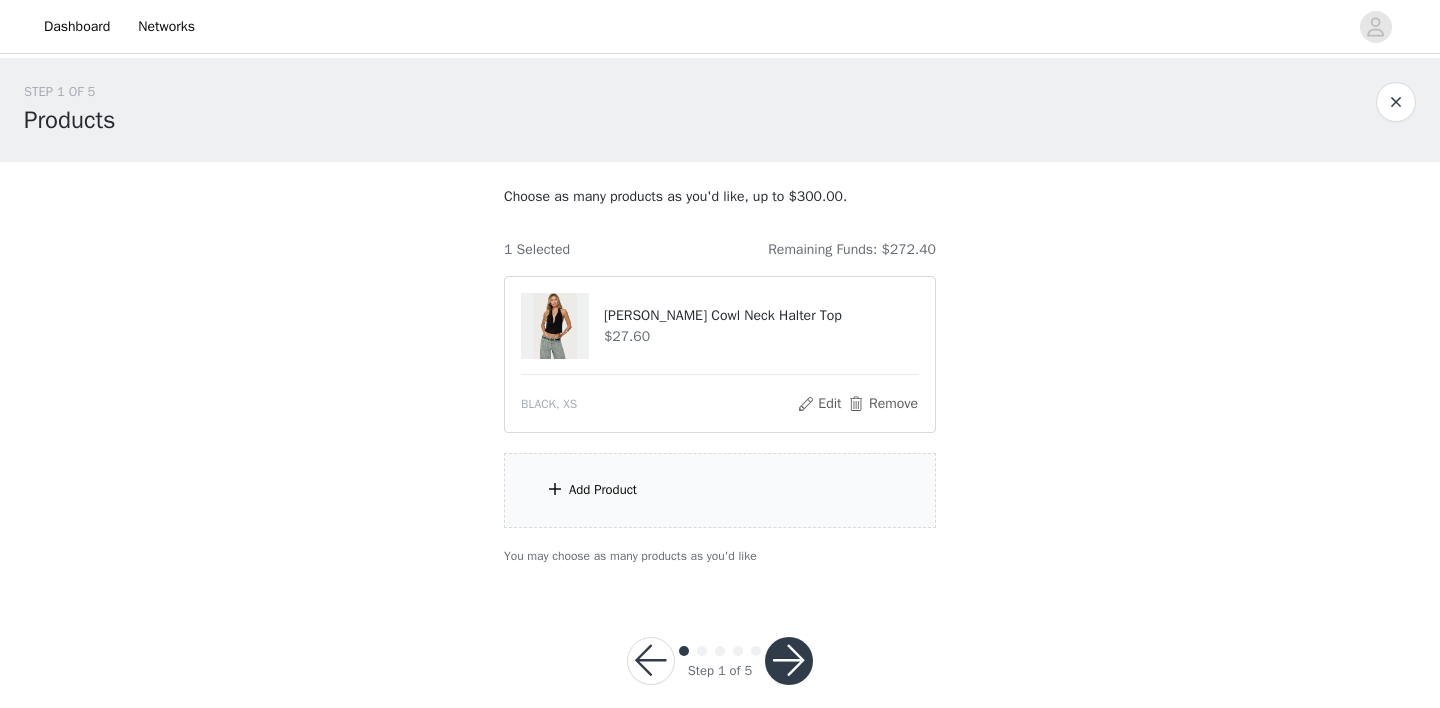 click on "Add Product" at bounding box center [720, 490] 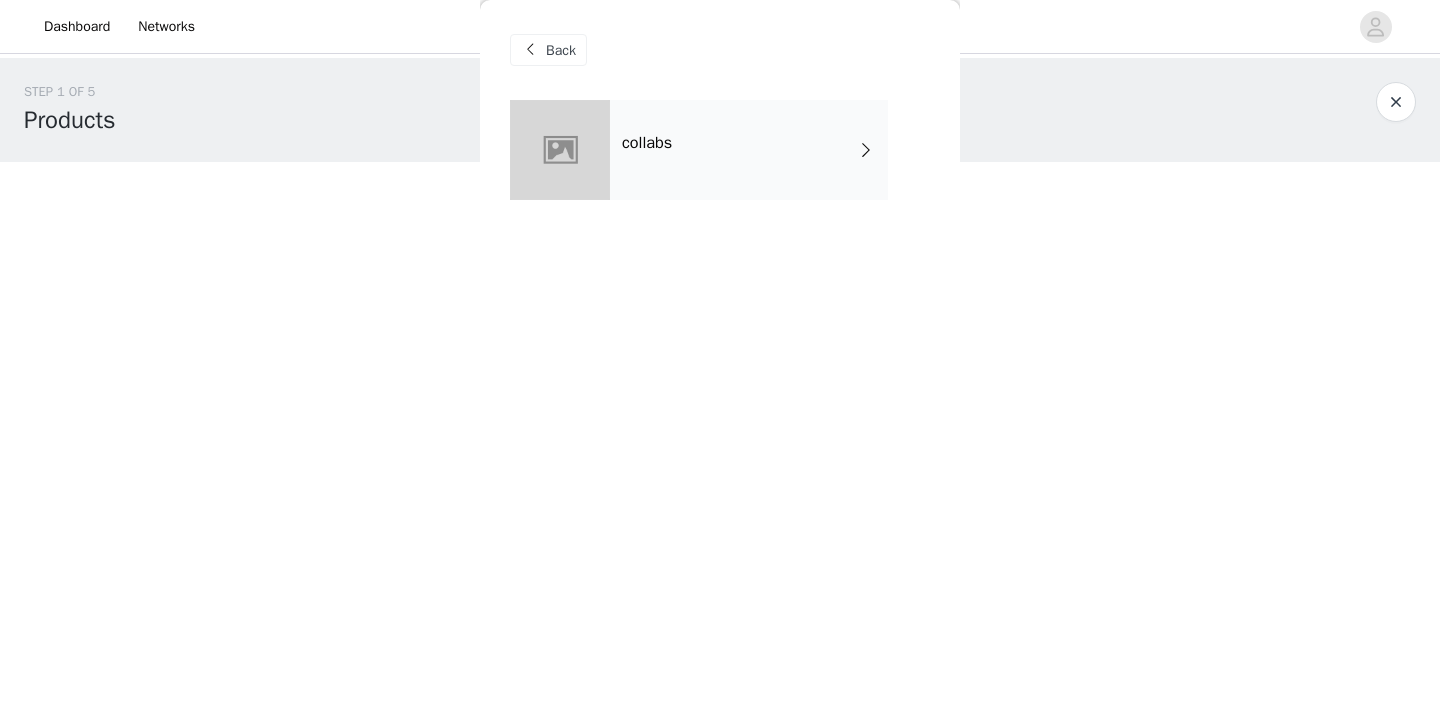 click on "collabs" at bounding box center (749, 150) 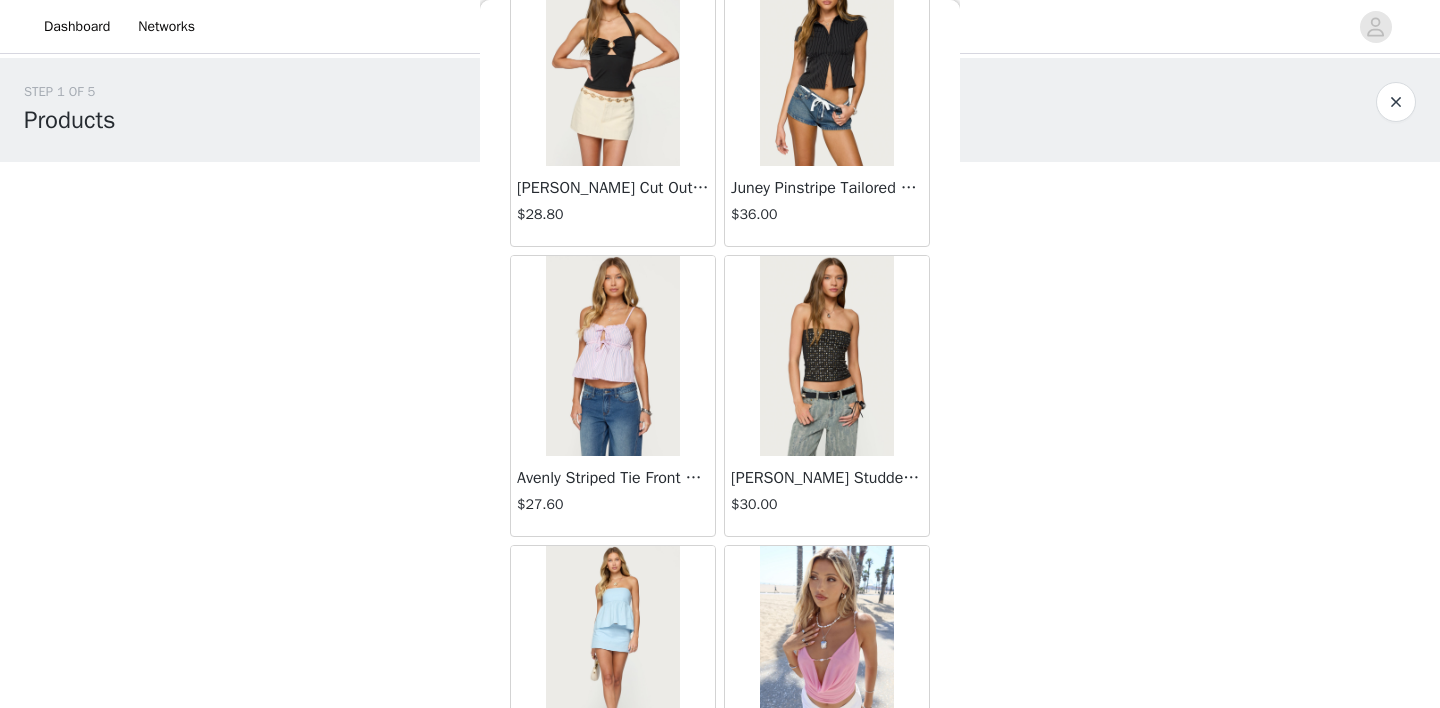 scroll, scrollTop: 2352, scrollLeft: 0, axis: vertical 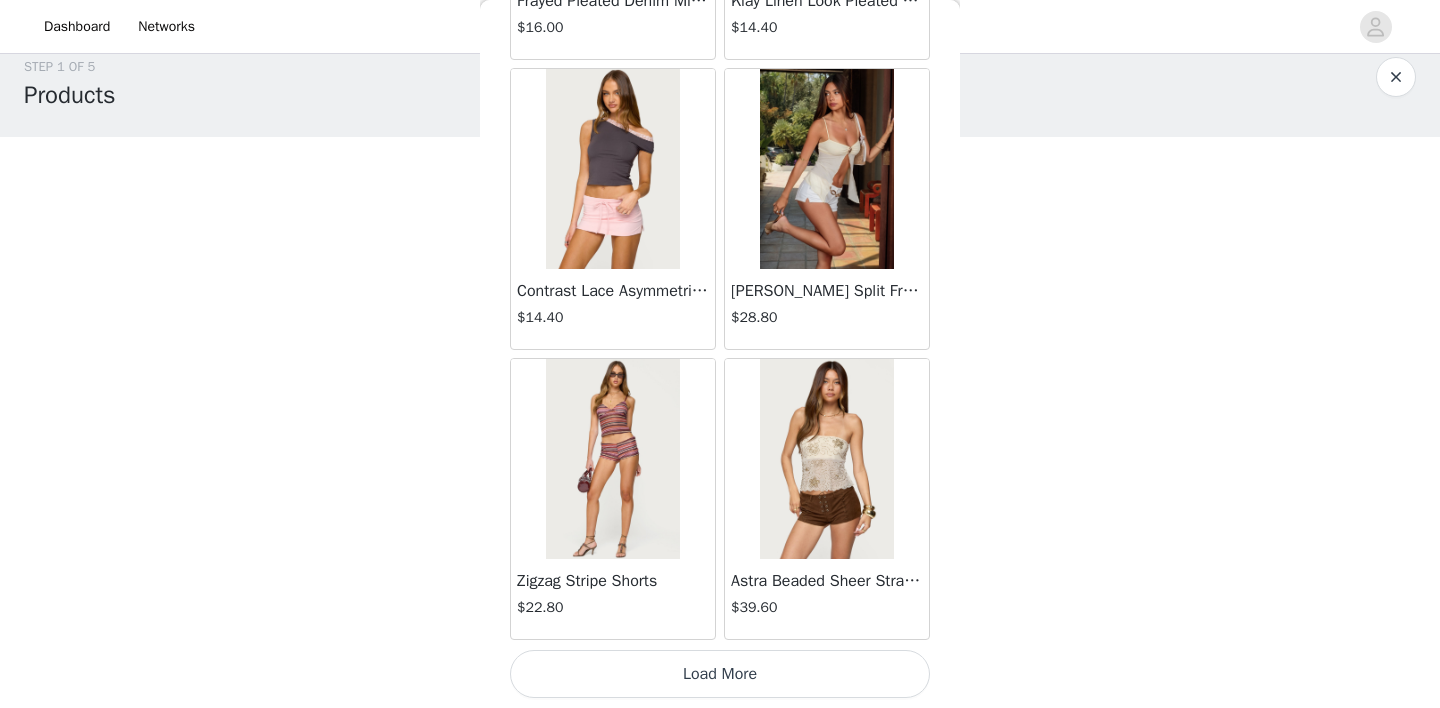 click on "Load More" at bounding box center [720, 674] 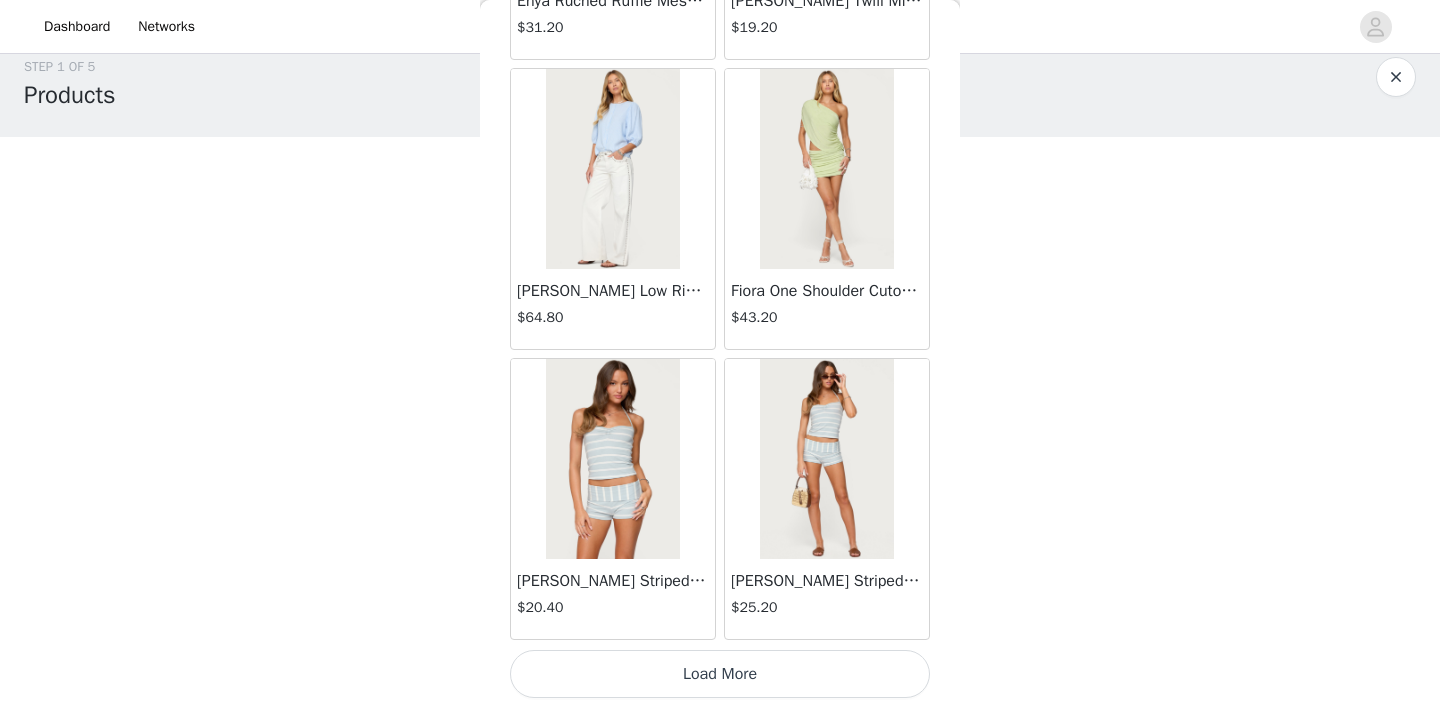 click on "Load More" at bounding box center [720, 674] 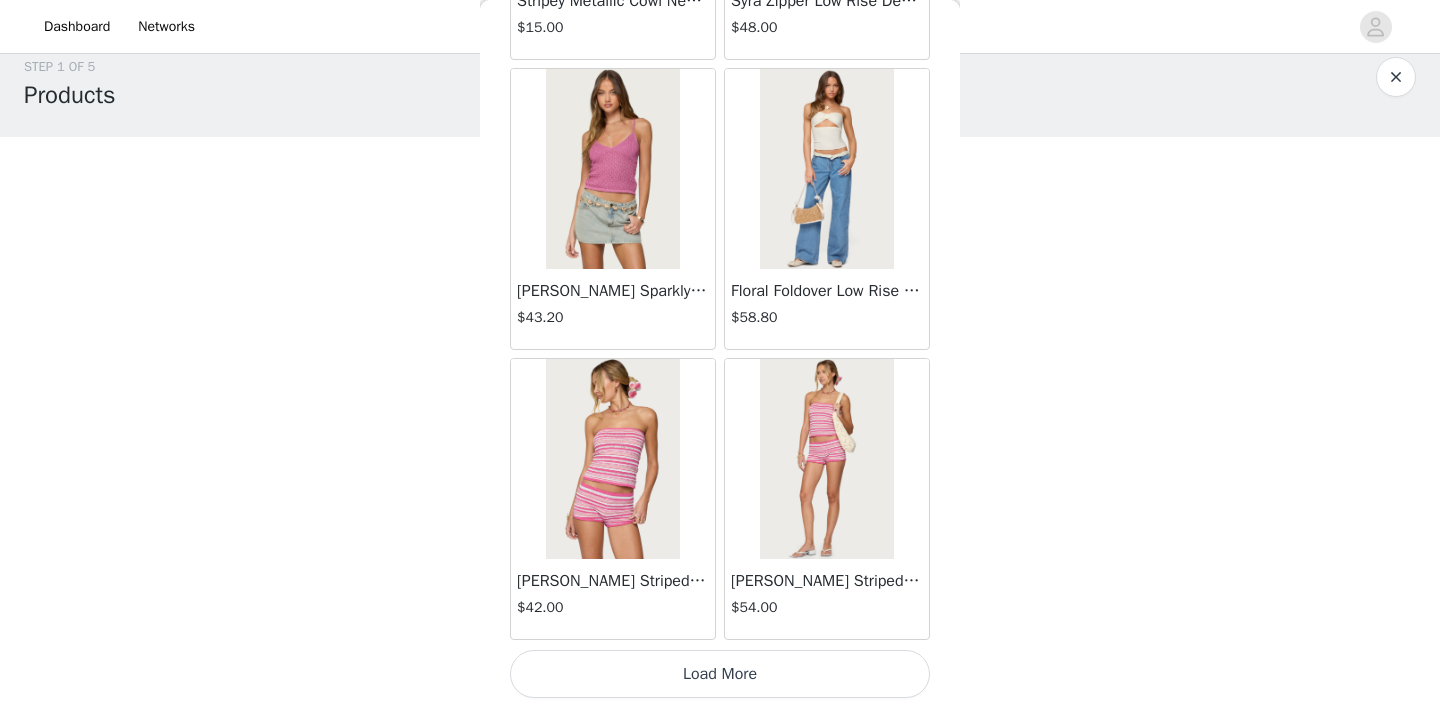 click on "Load More" at bounding box center (720, 674) 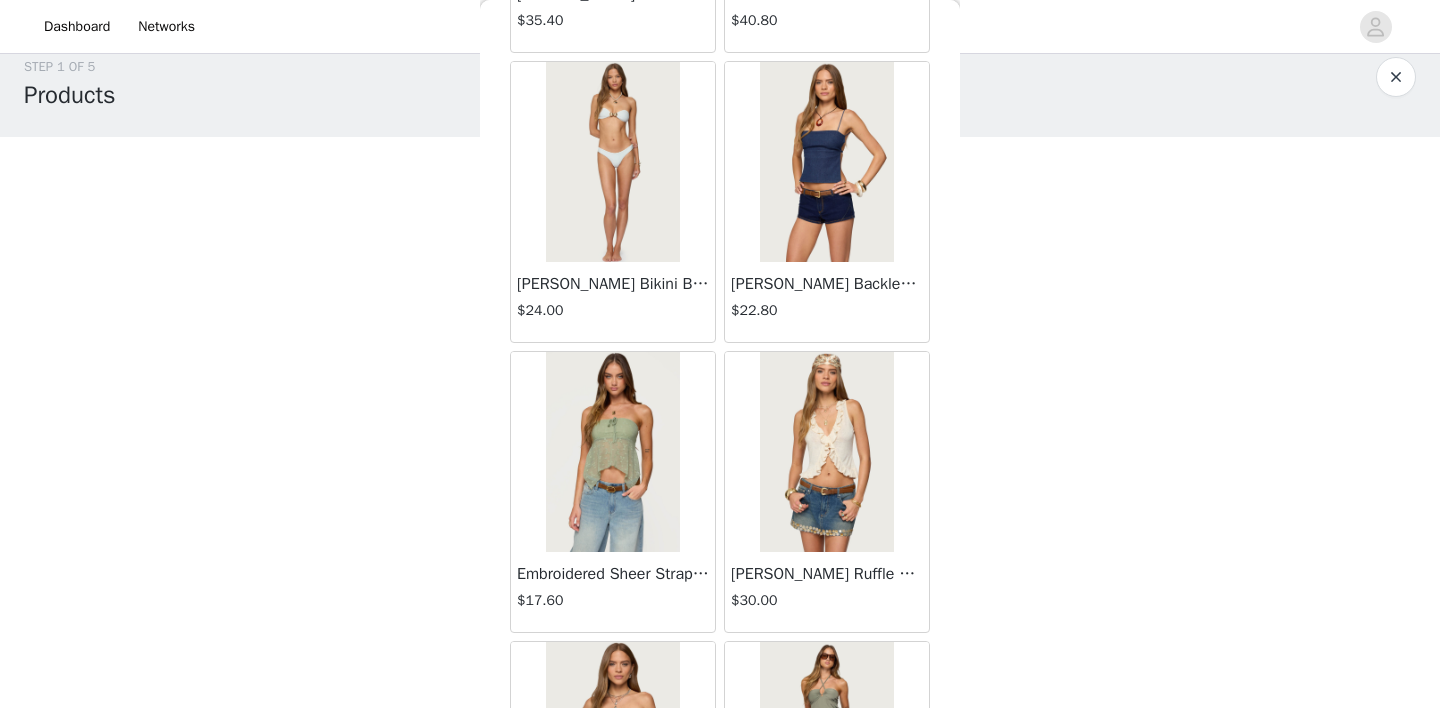scroll, scrollTop: 9571, scrollLeft: 0, axis: vertical 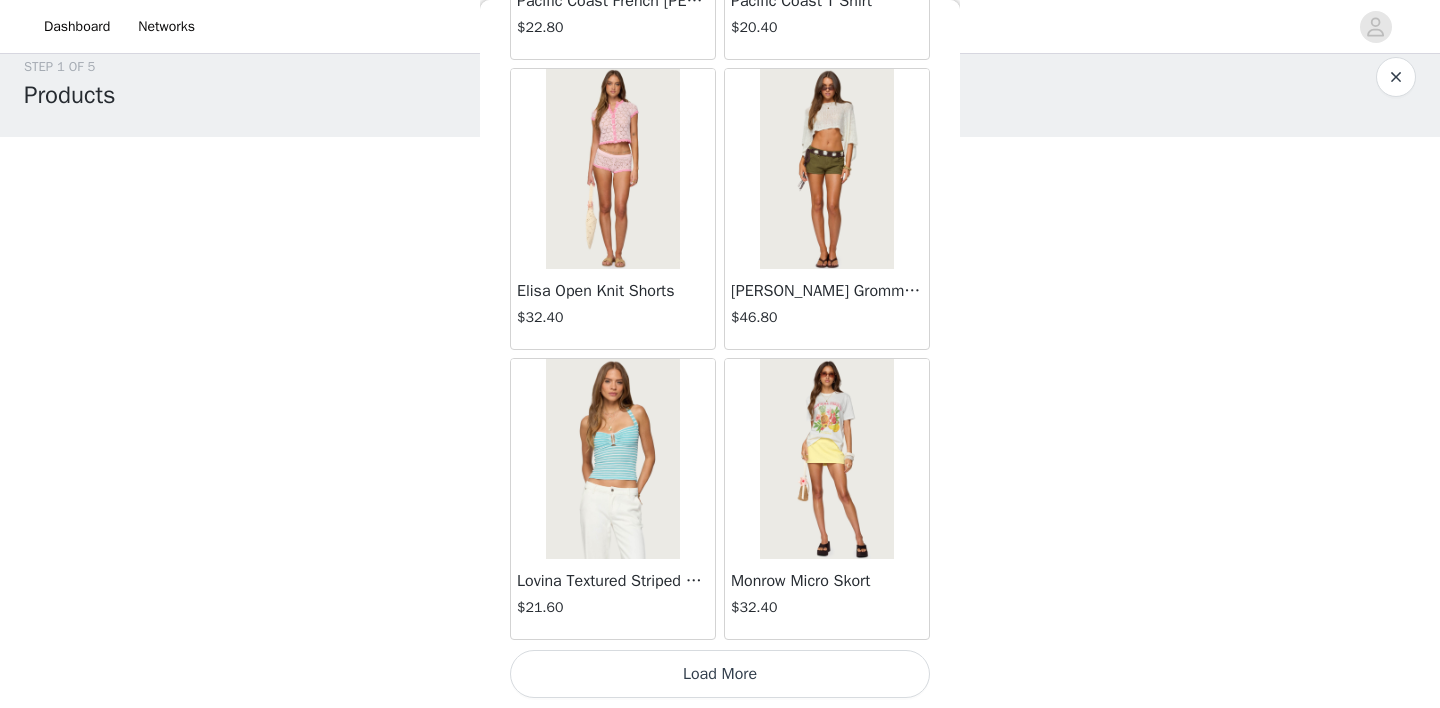 click on "Load More" at bounding box center (720, 674) 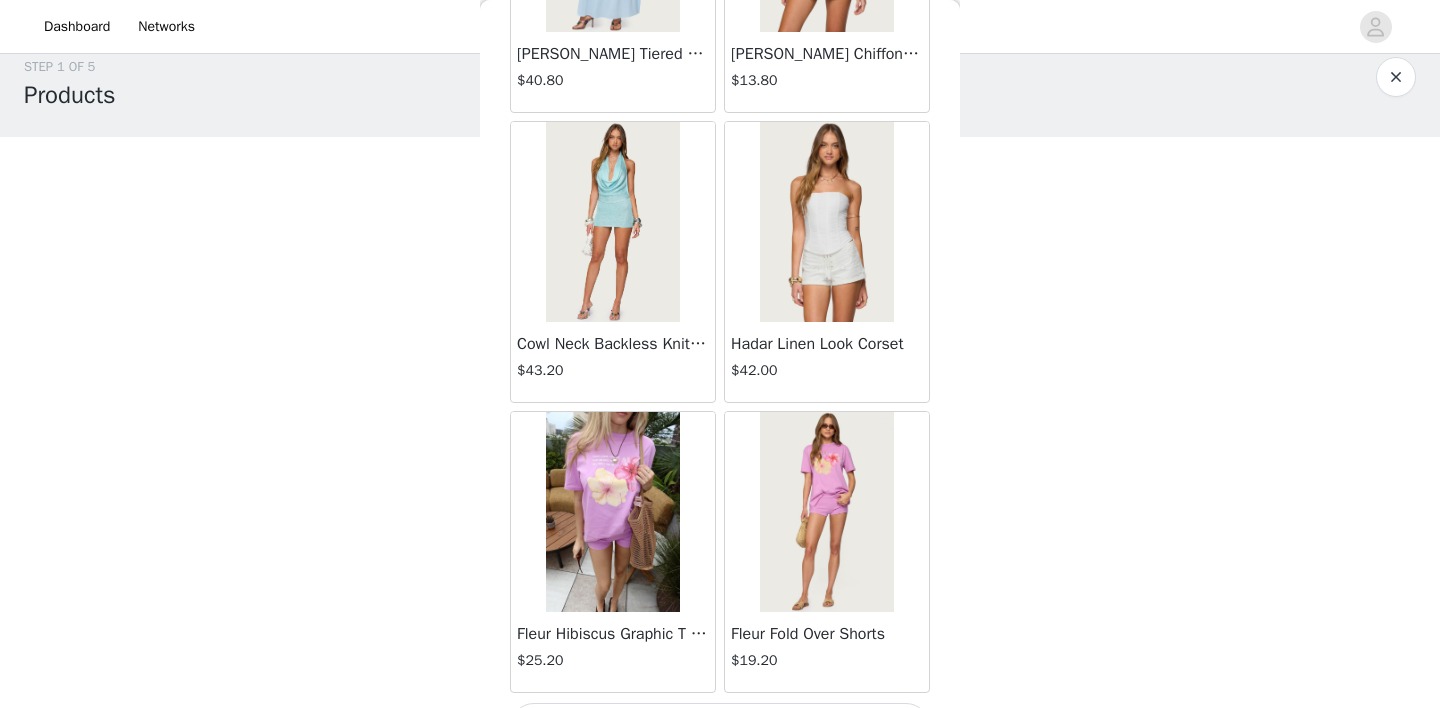 scroll, scrollTop: 13952, scrollLeft: 0, axis: vertical 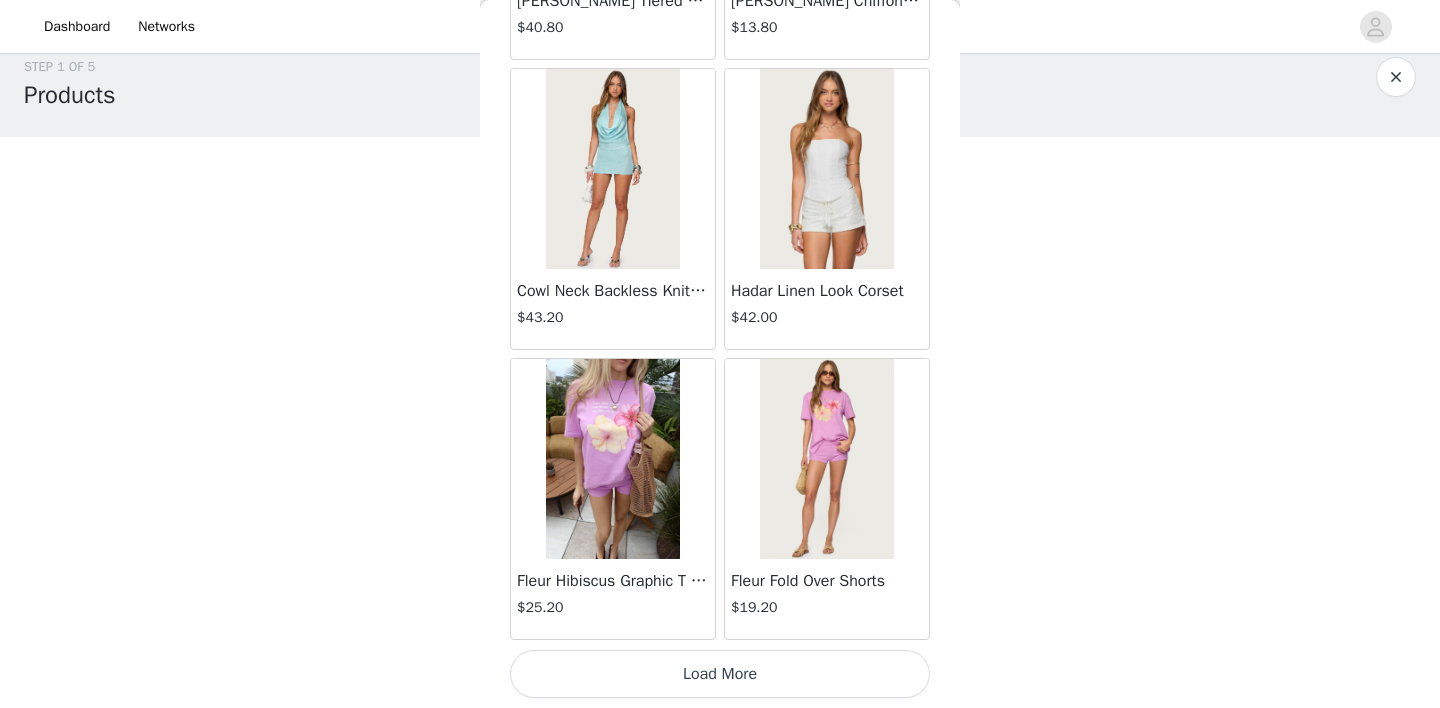 click on "Load More" at bounding box center (720, 674) 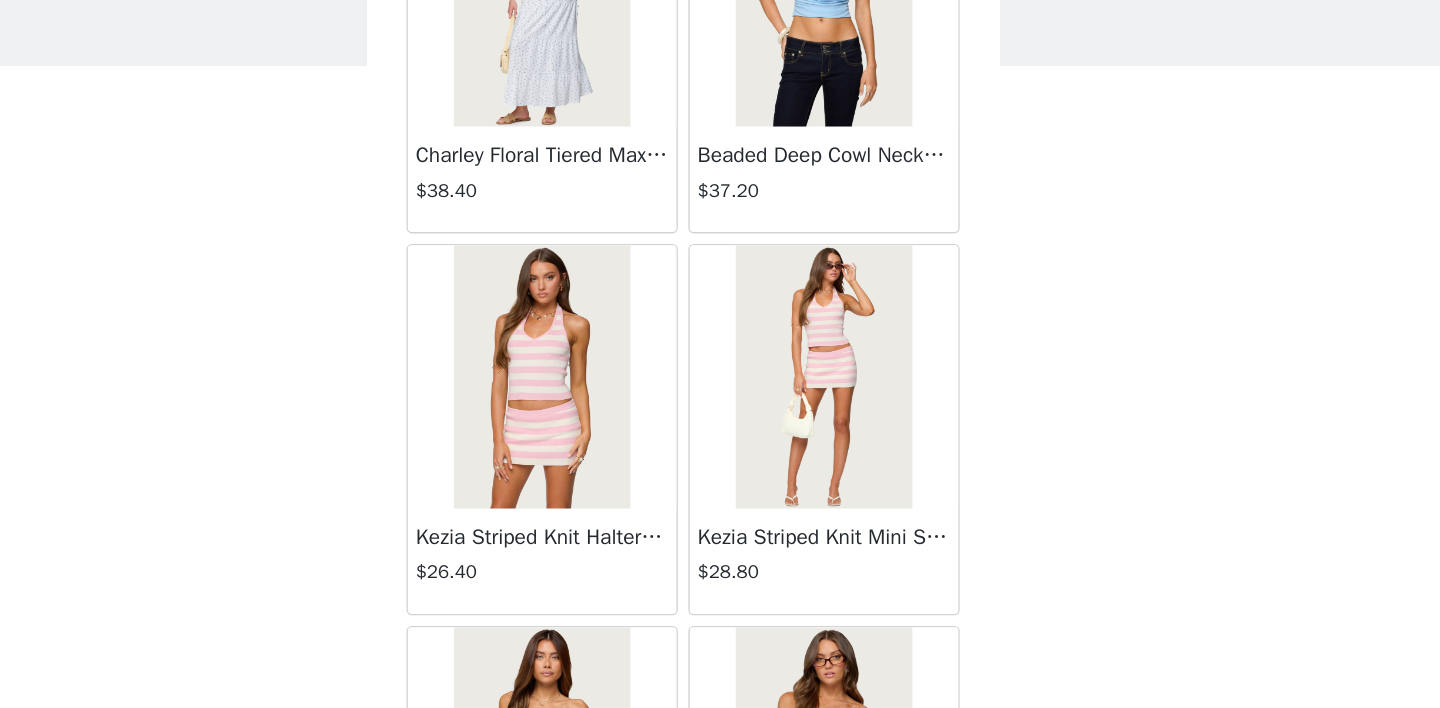 scroll, scrollTop: 16852, scrollLeft: 0, axis: vertical 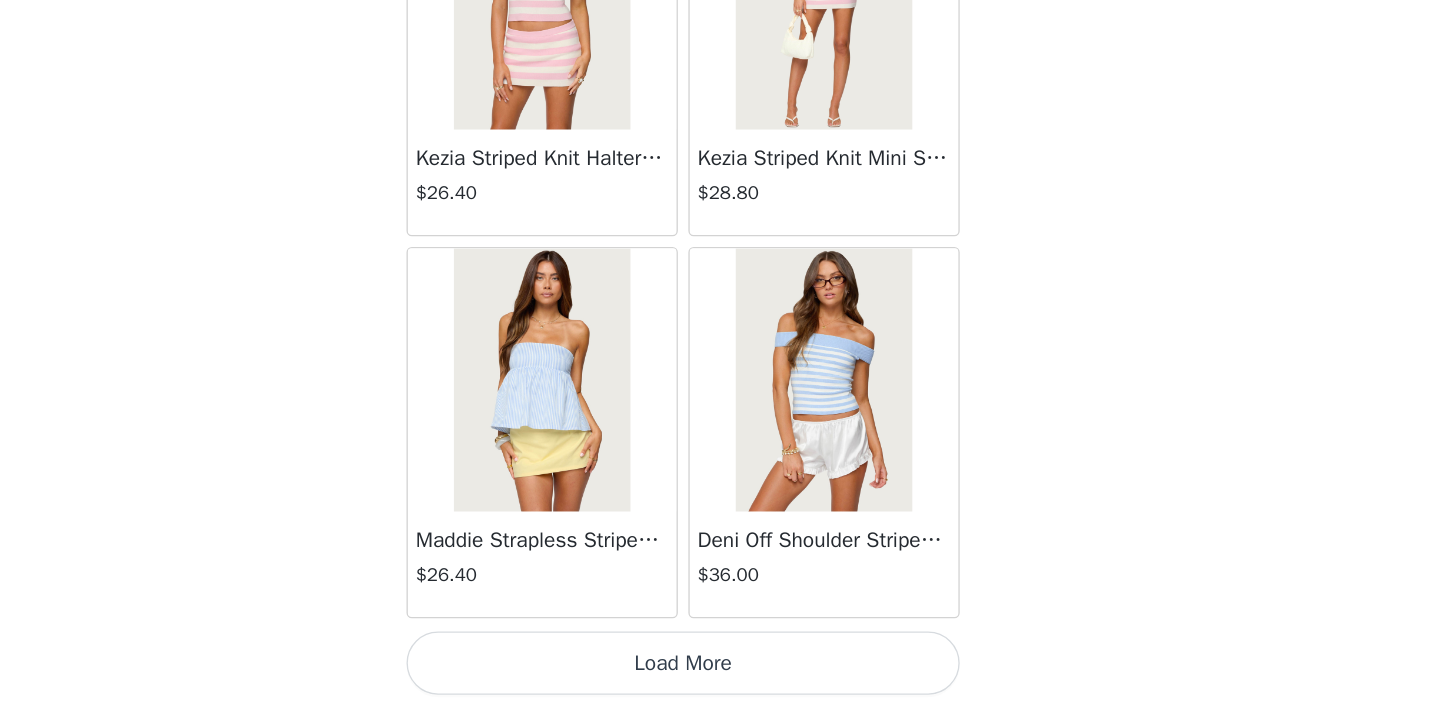 click on "Load More" at bounding box center (720, 674) 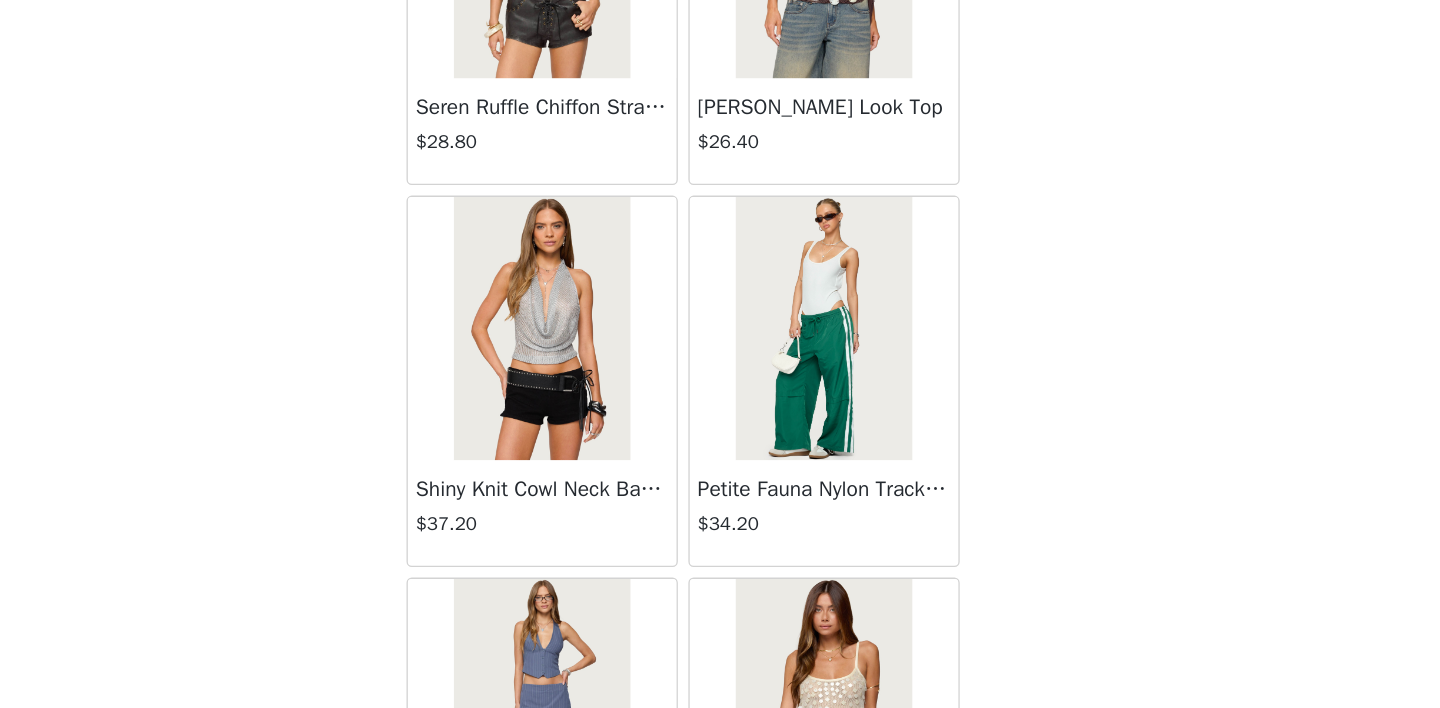 scroll, scrollTop: 19752, scrollLeft: 0, axis: vertical 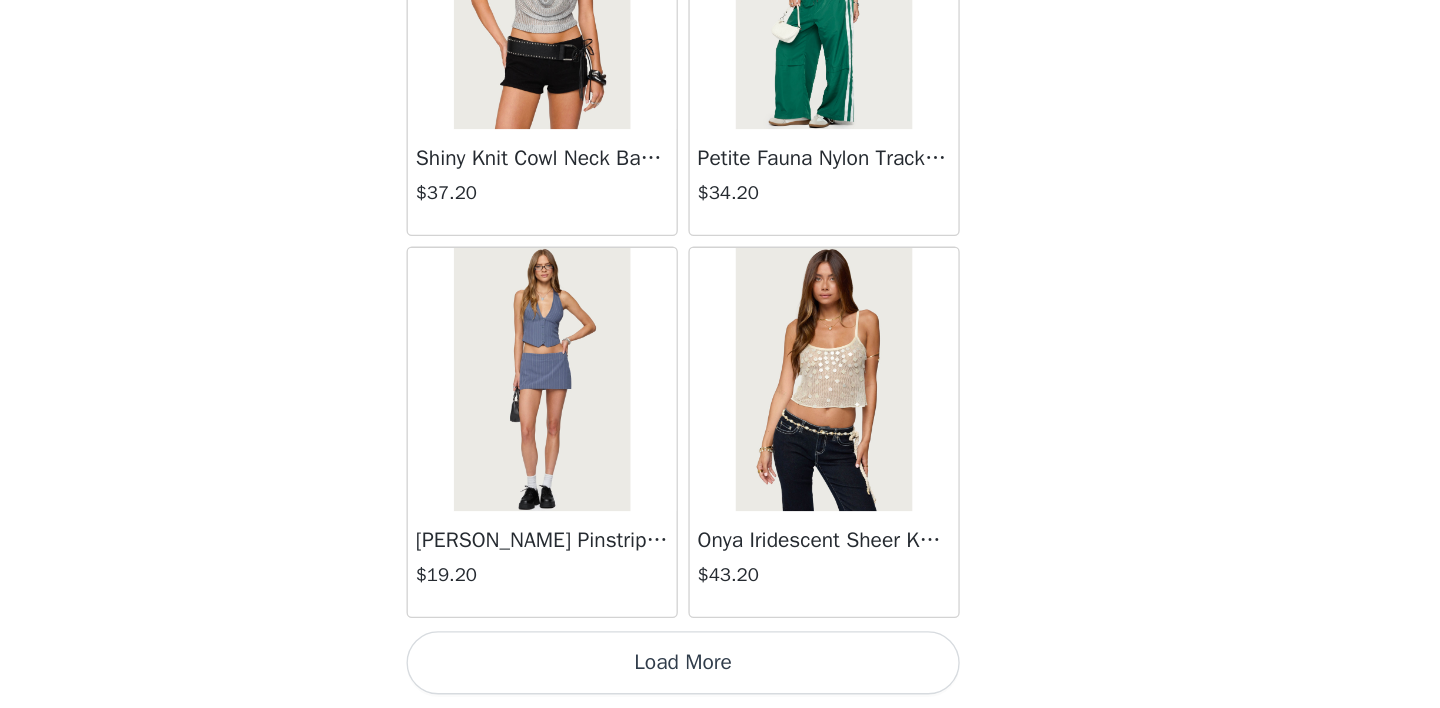 click on "Load More" at bounding box center [720, 674] 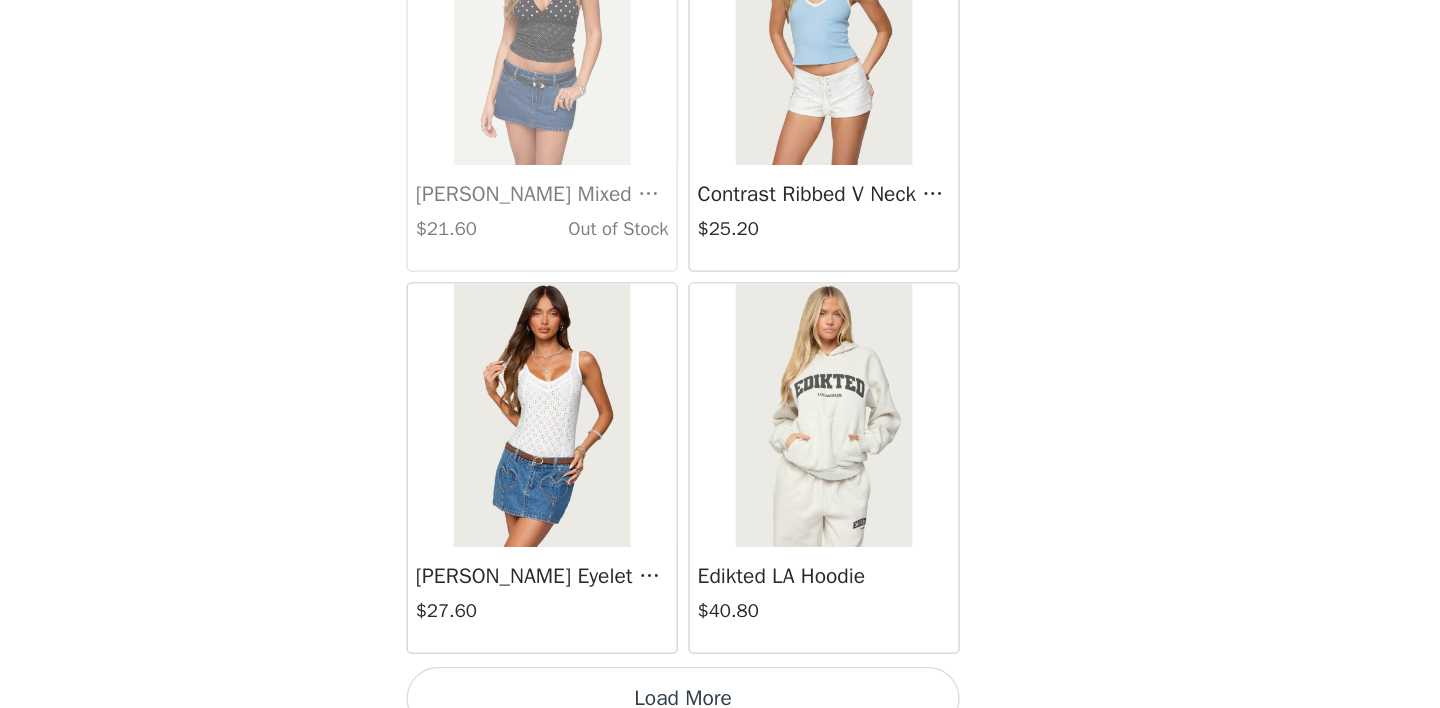 scroll, scrollTop: 22652, scrollLeft: 0, axis: vertical 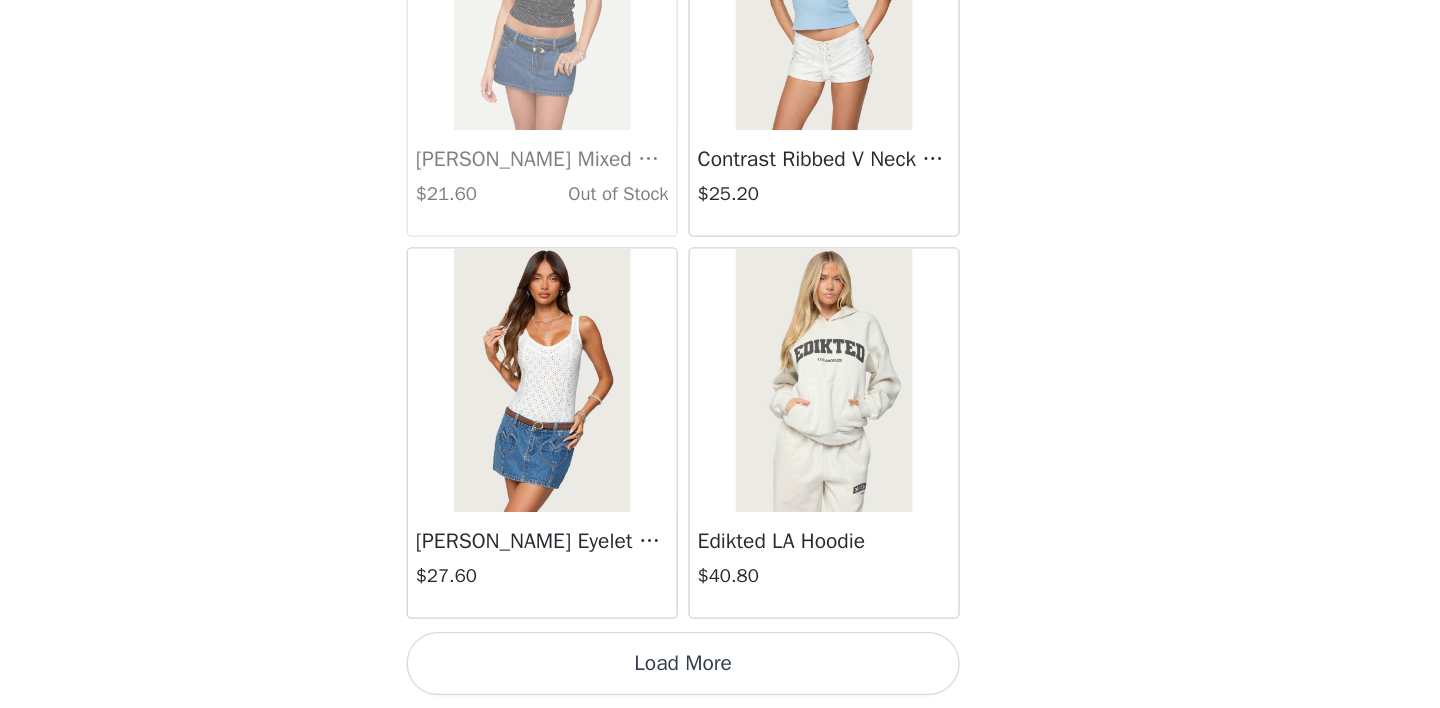 click on "Load More" at bounding box center [720, 674] 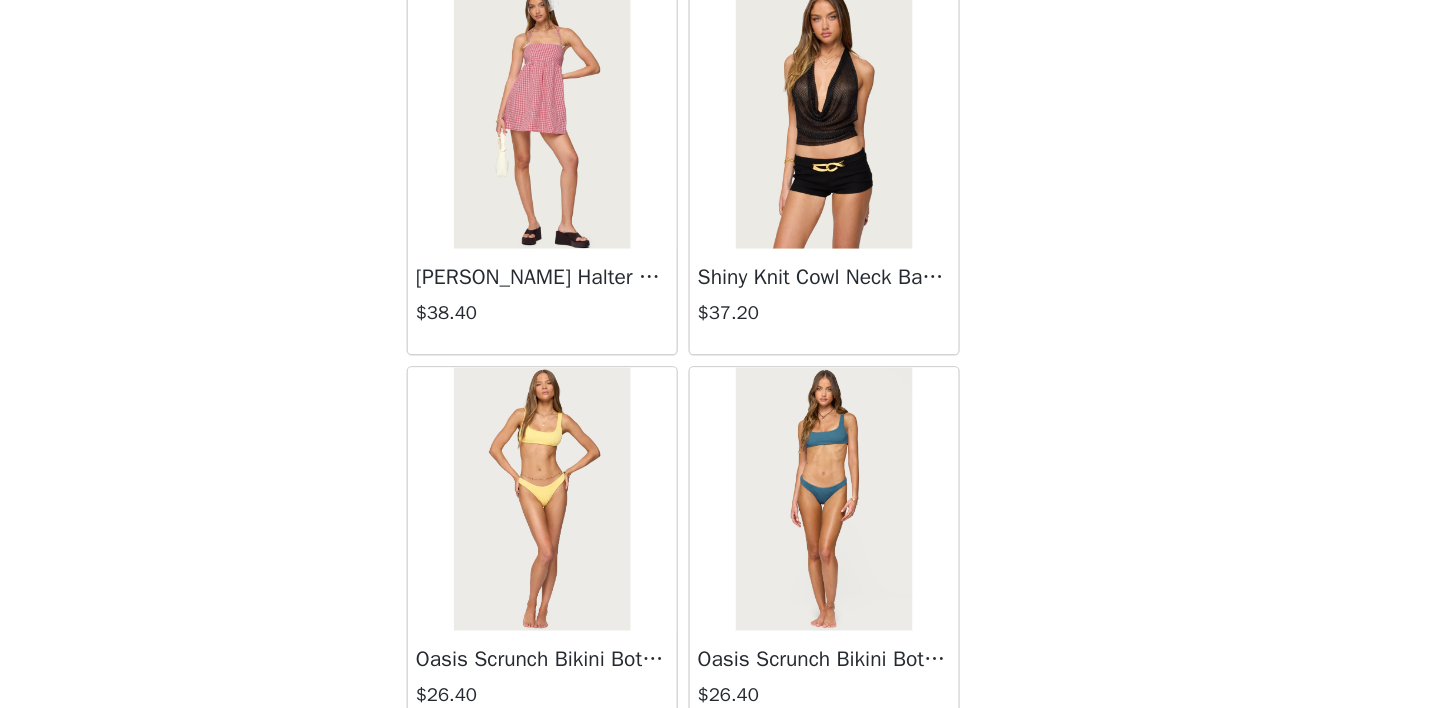 scroll, scrollTop: 25552, scrollLeft: 0, axis: vertical 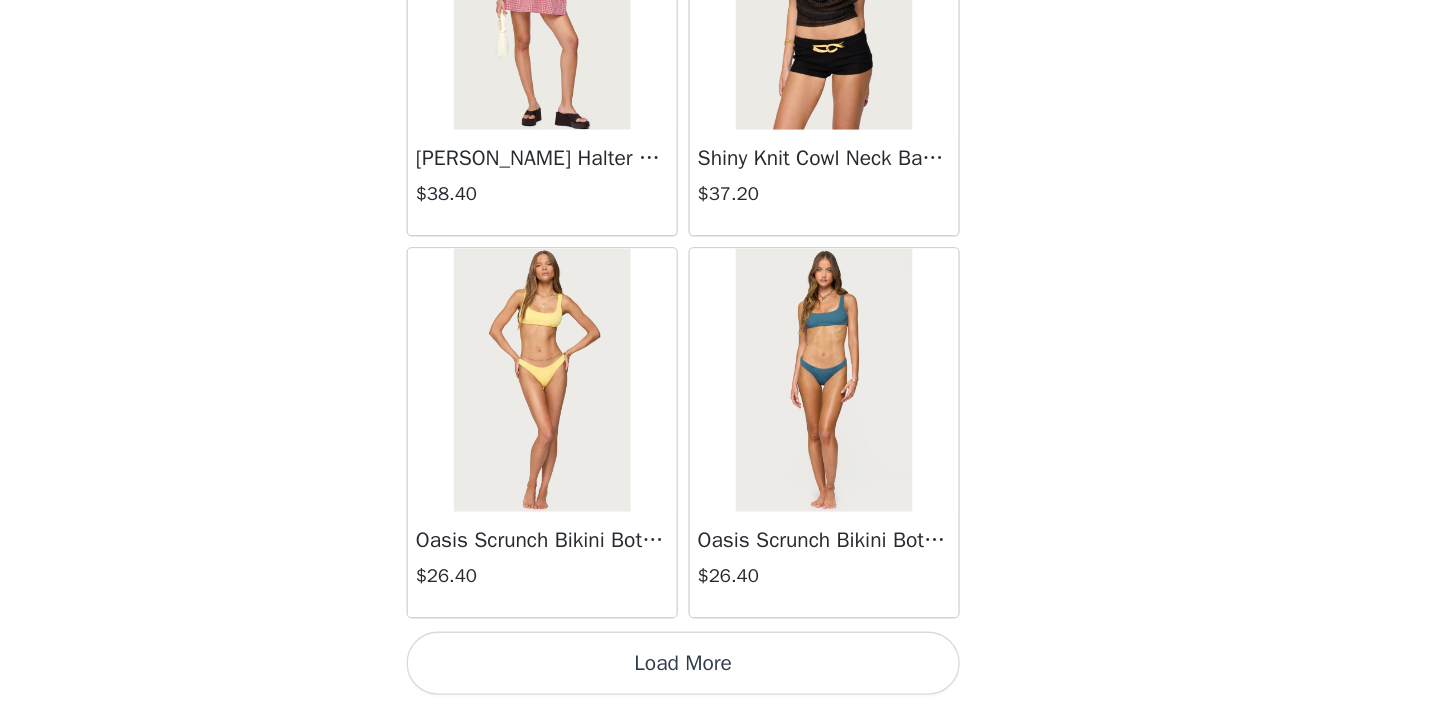 click on "Load More" at bounding box center [720, 674] 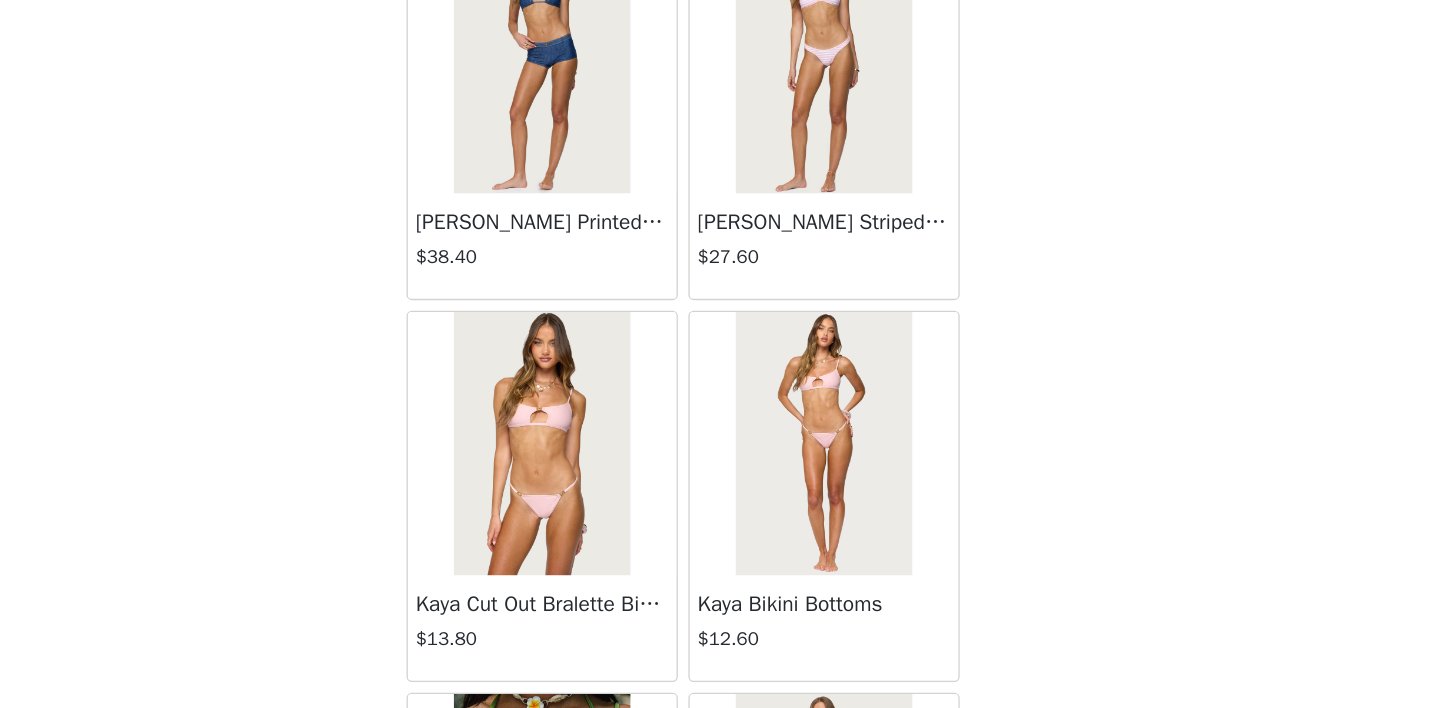 scroll, scrollTop: 28452, scrollLeft: 0, axis: vertical 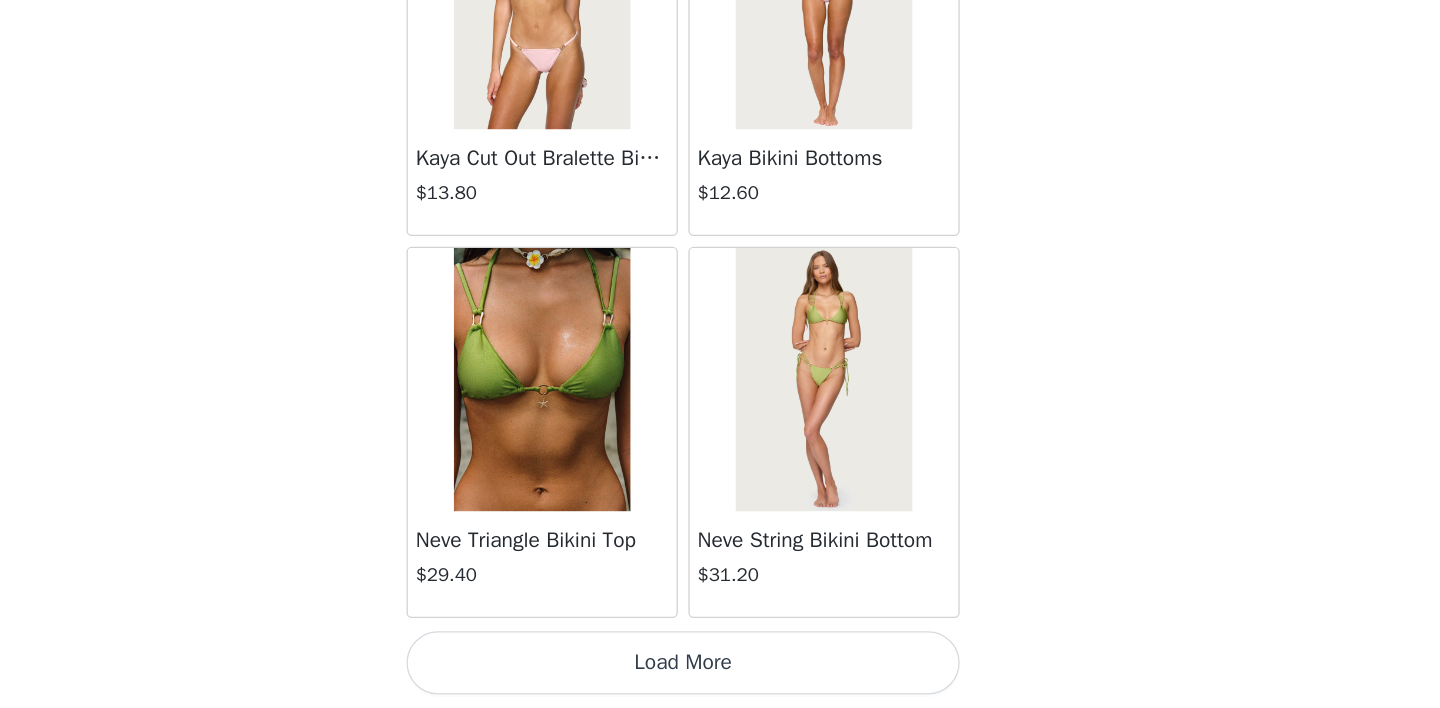 click on "Load More" at bounding box center [720, 674] 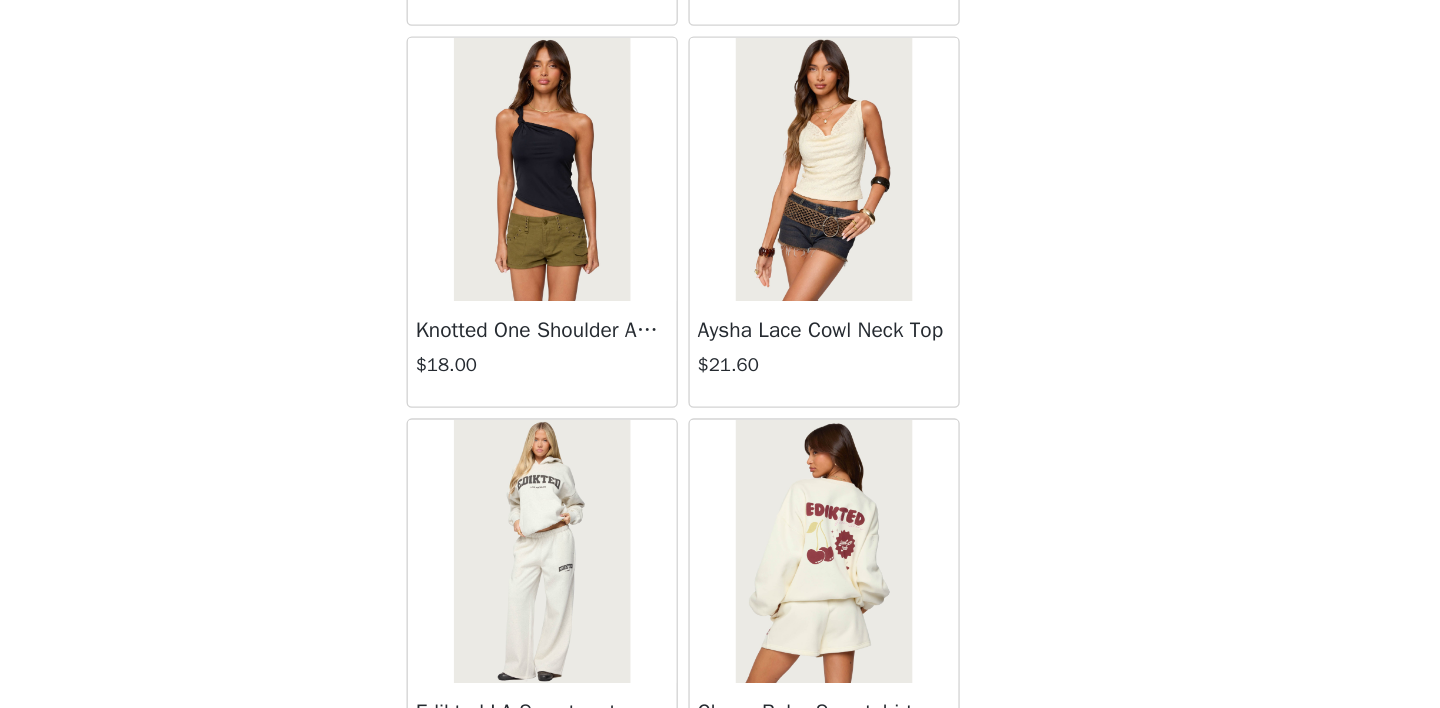 scroll, scrollTop: 31352, scrollLeft: 0, axis: vertical 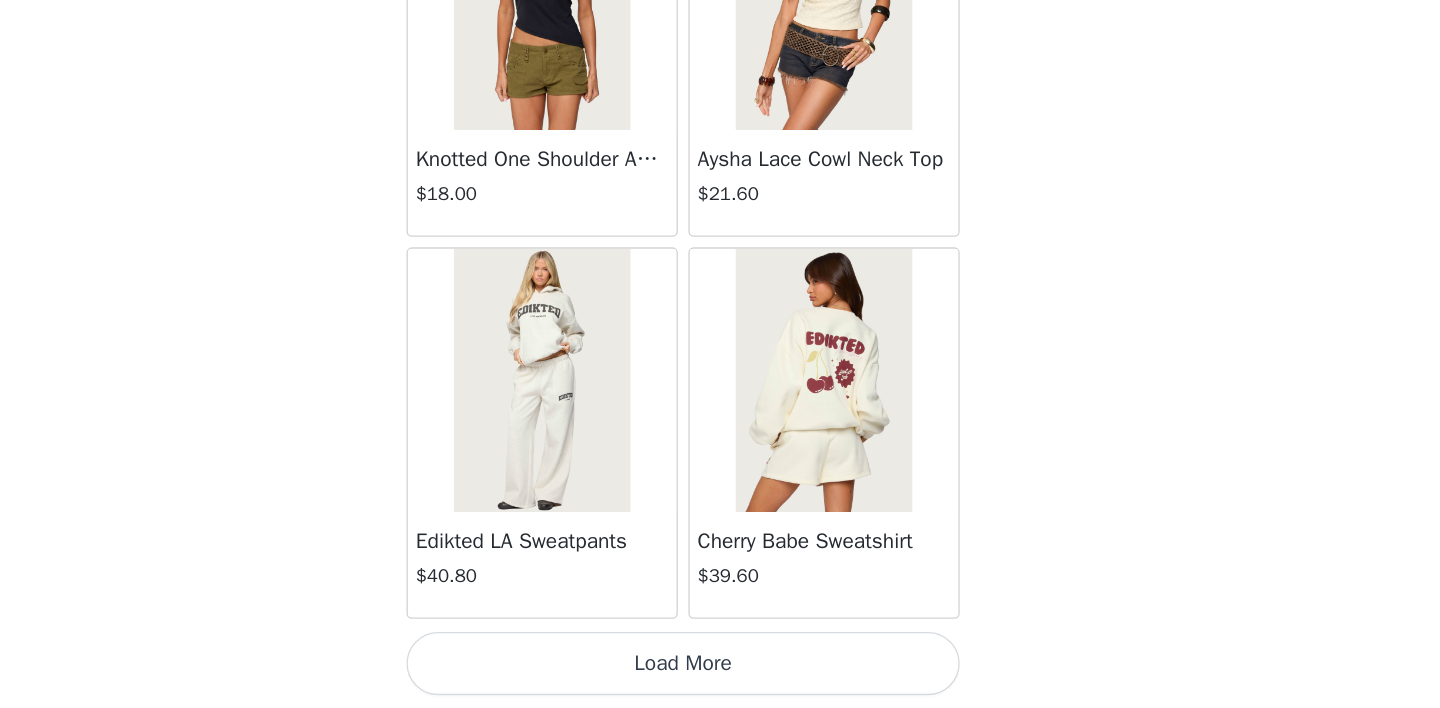 click on "Load More" at bounding box center [720, 674] 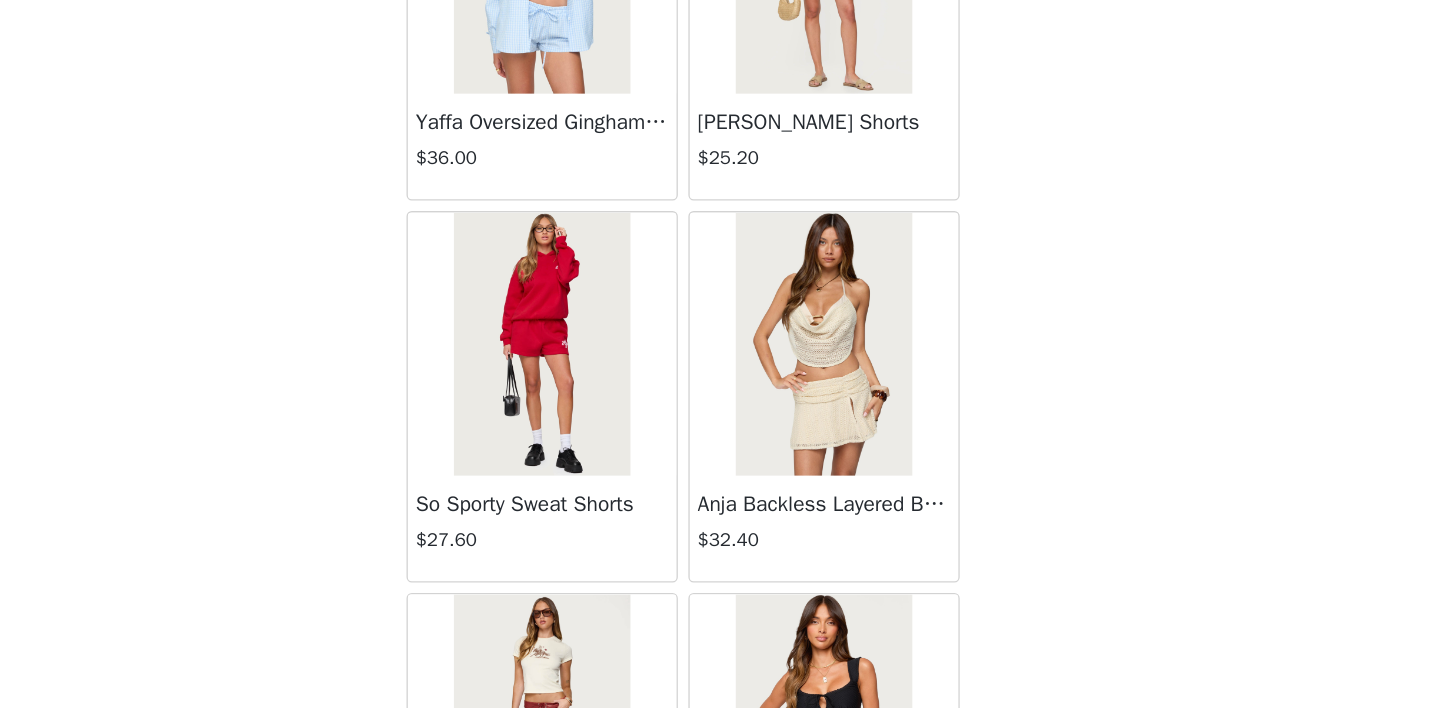 scroll, scrollTop: 34149, scrollLeft: 0, axis: vertical 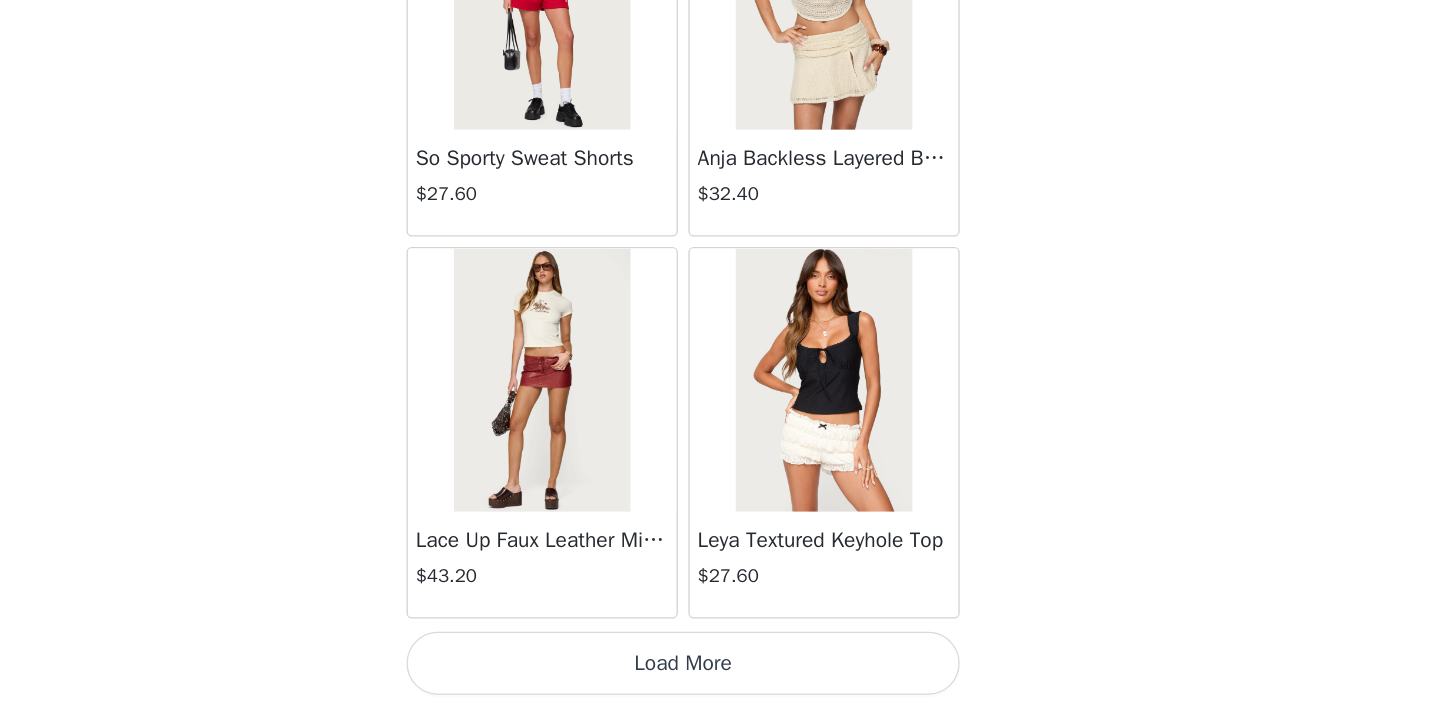 click on "Load More" at bounding box center [720, 674] 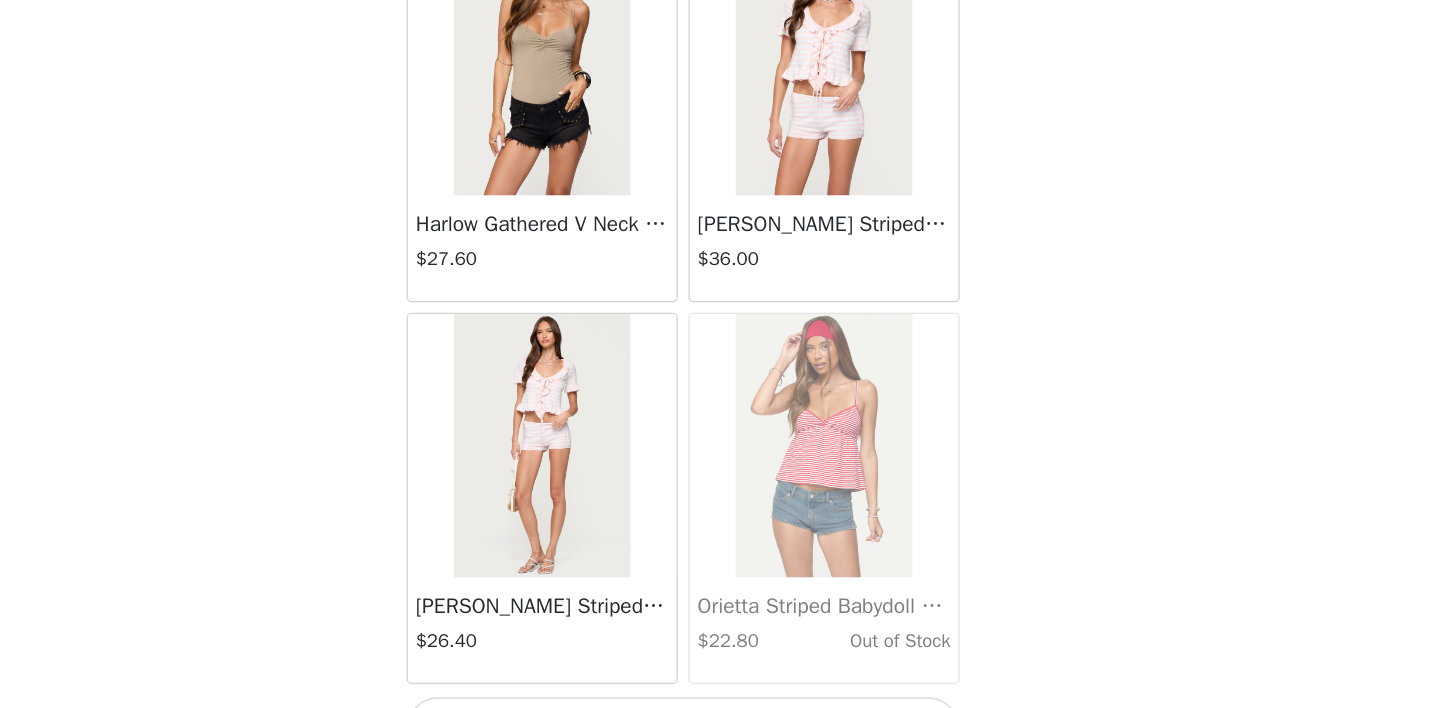 scroll, scrollTop: 37152, scrollLeft: 0, axis: vertical 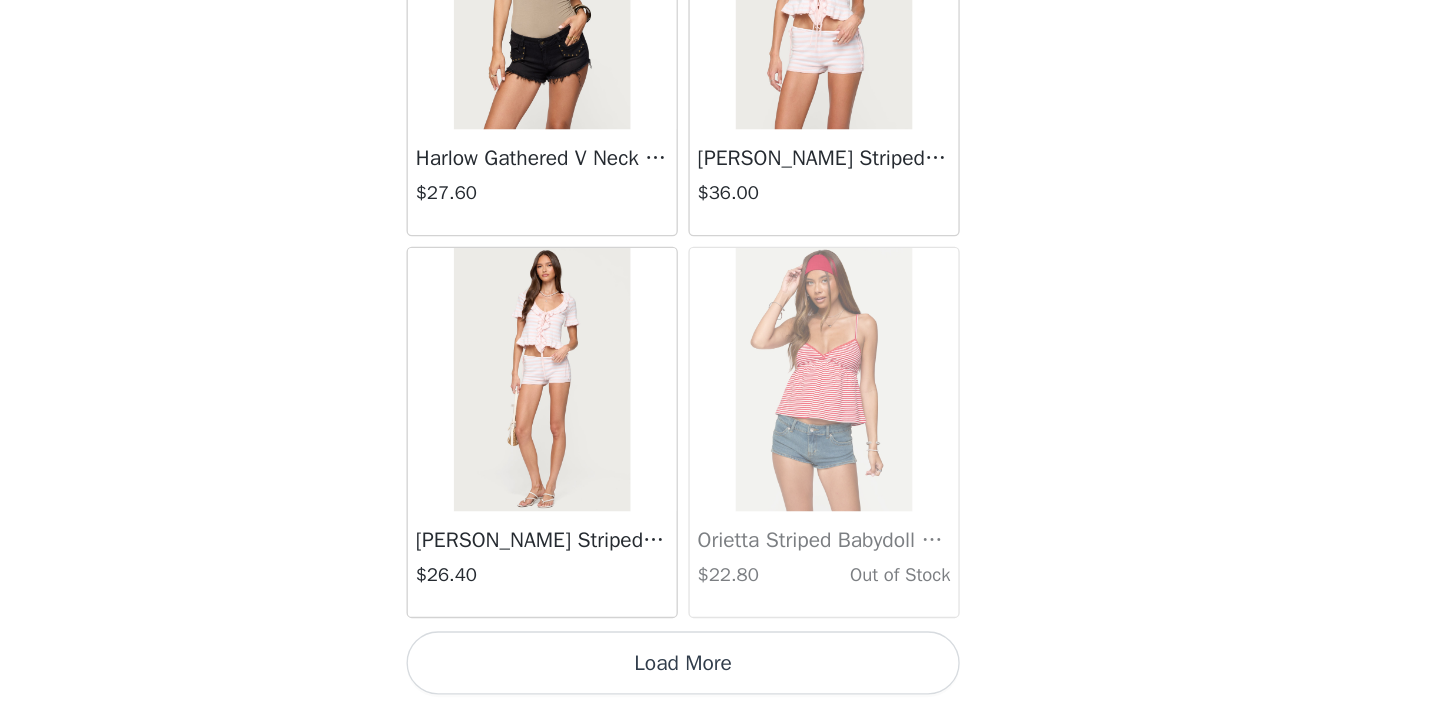 click on "Load More" at bounding box center [720, 674] 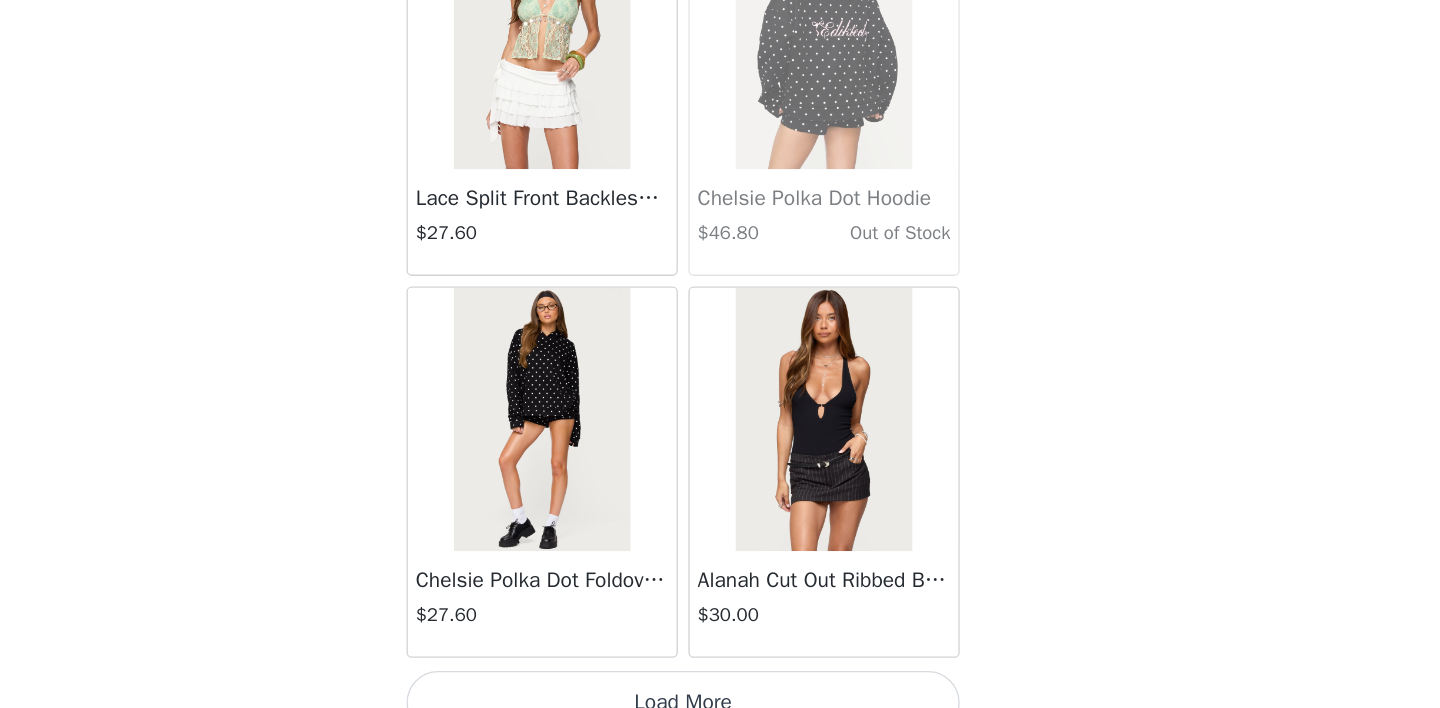 scroll, scrollTop: 40052, scrollLeft: 0, axis: vertical 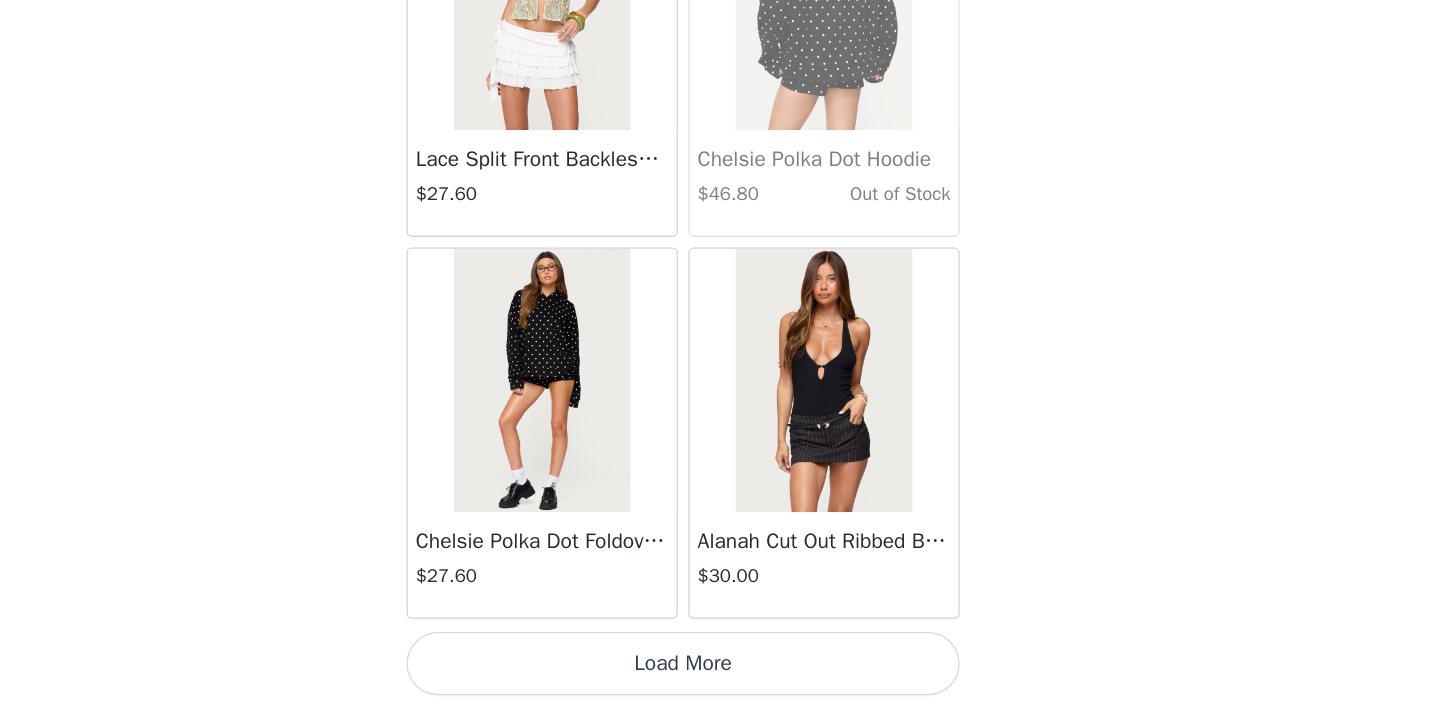 click on "Load More" at bounding box center [720, 674] 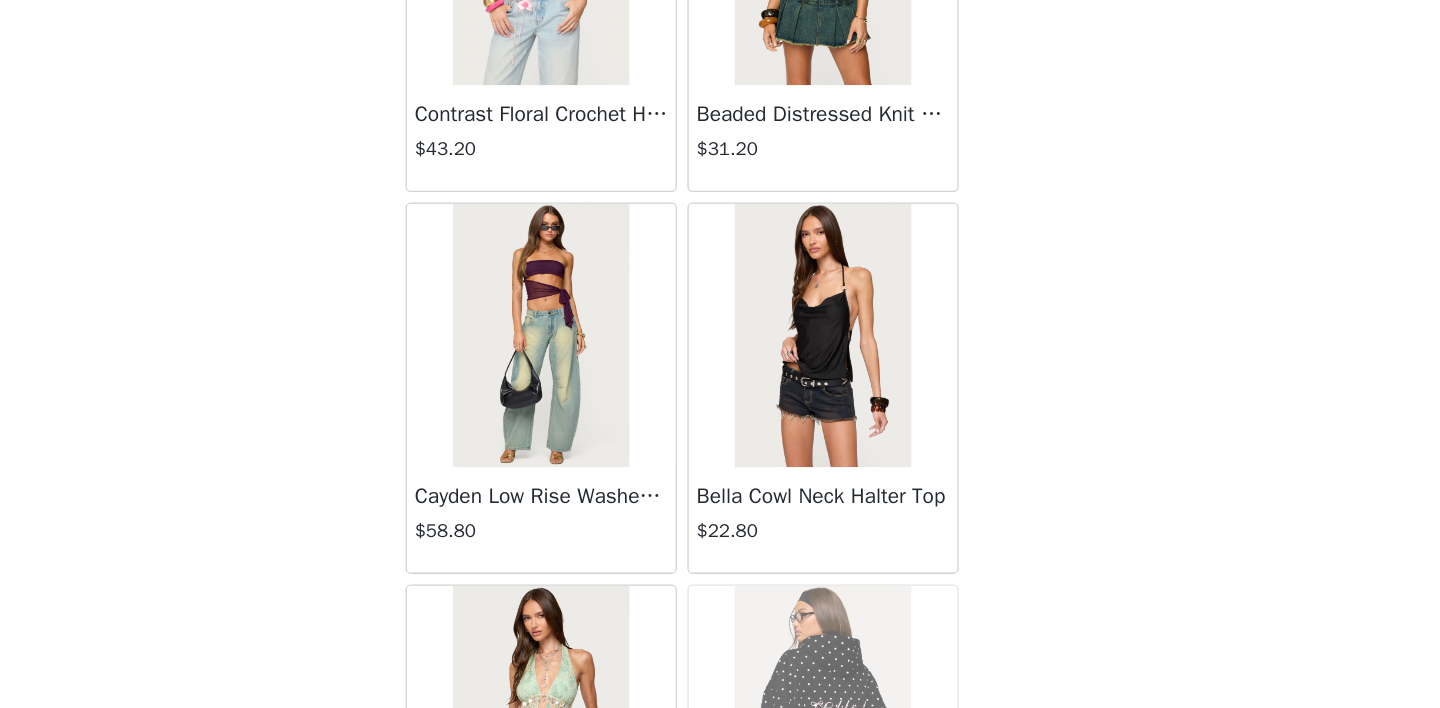 scroll, scrollTop: 39509, scrollLeft: 0, axis: vertical 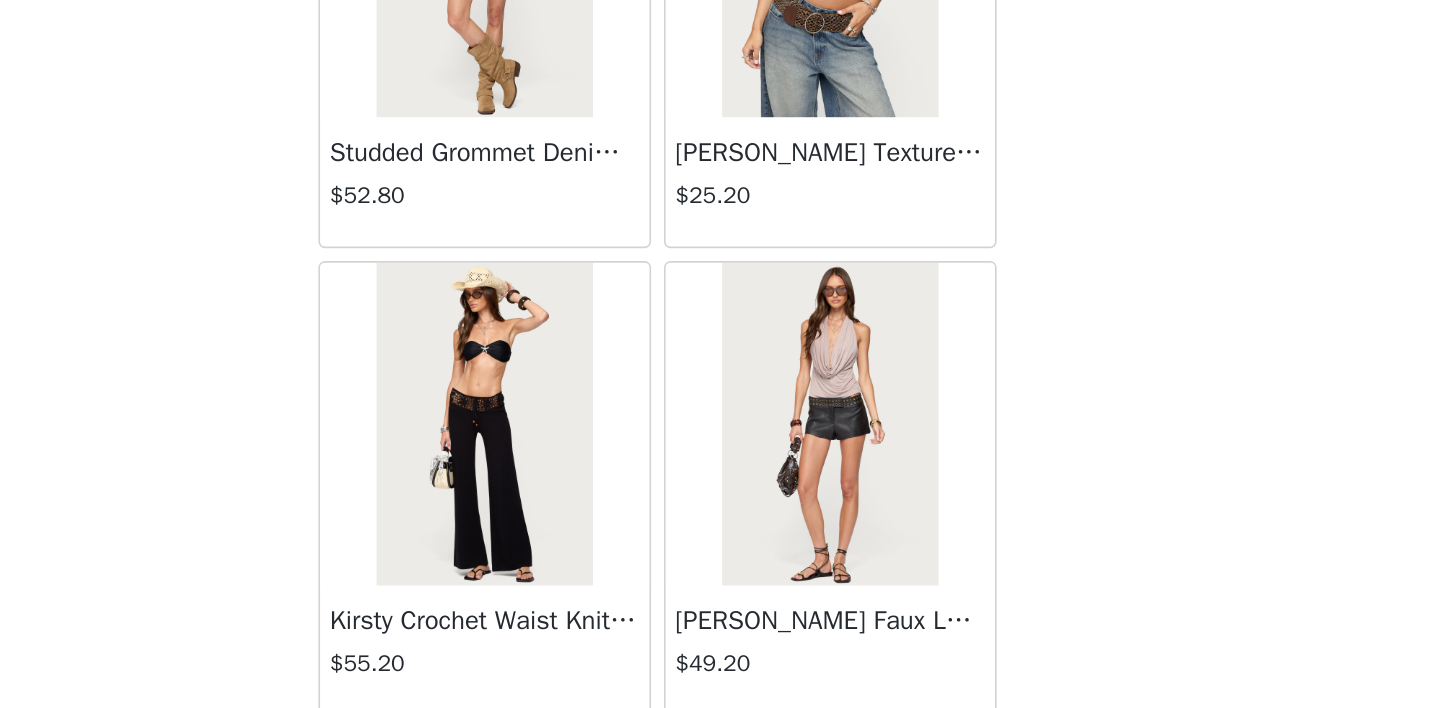 click at bounding box center (826, 471) 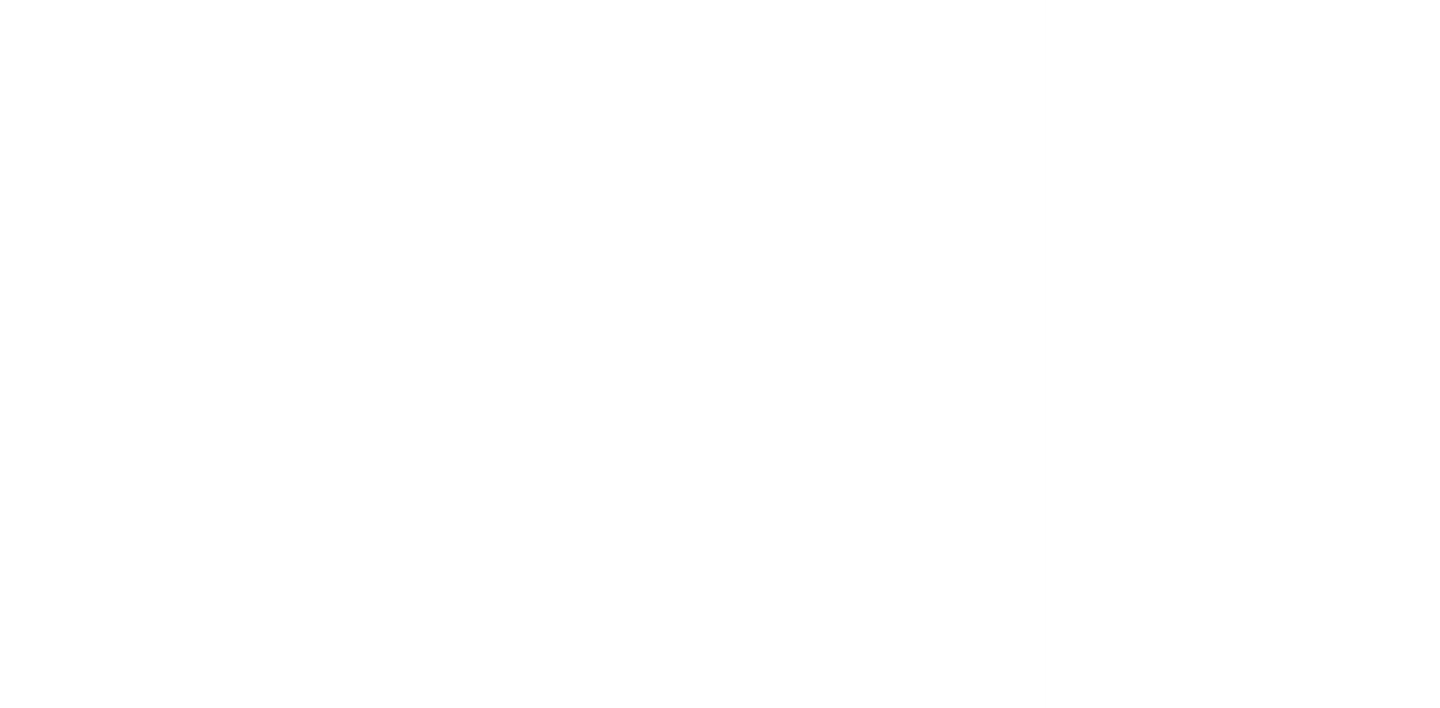 scroll, scrollTop: 0, scrollLeft: 0, axis: both 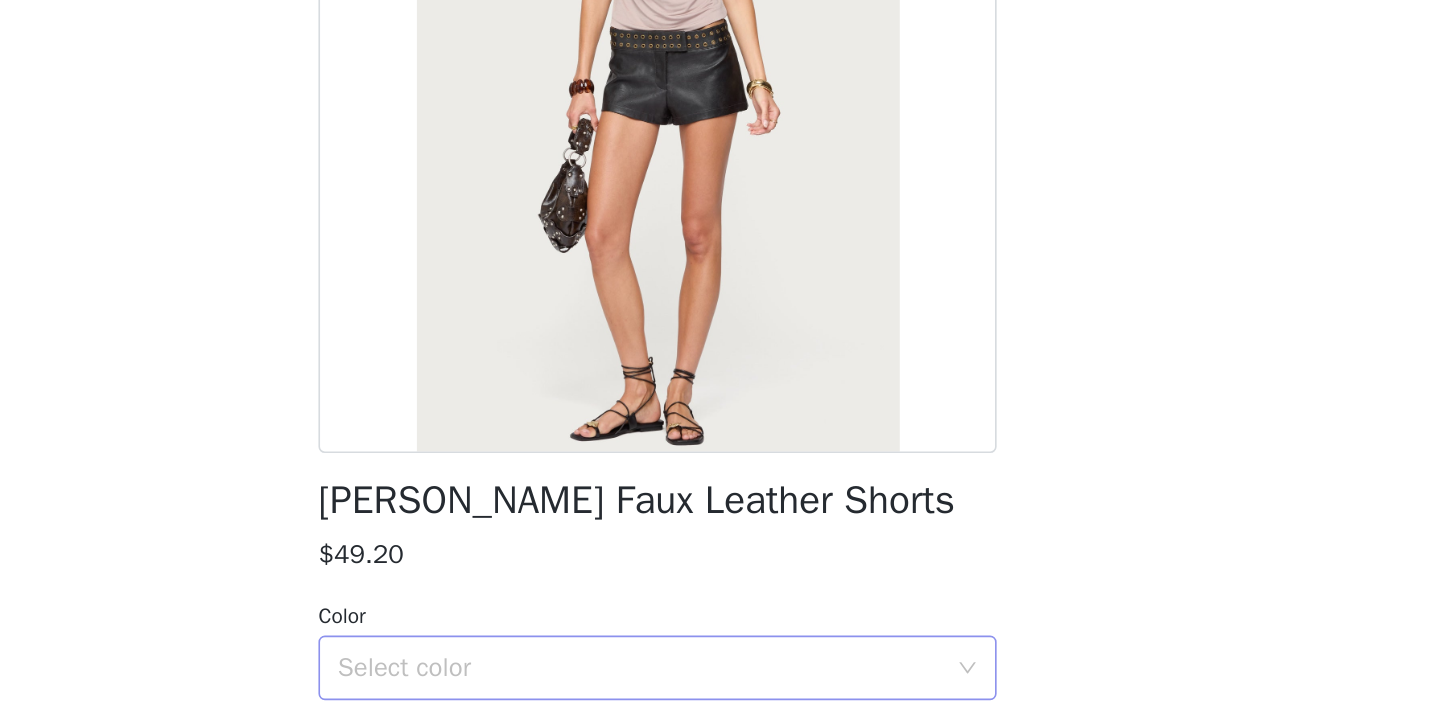 click on "Select color" at bounding box center [709, 683] 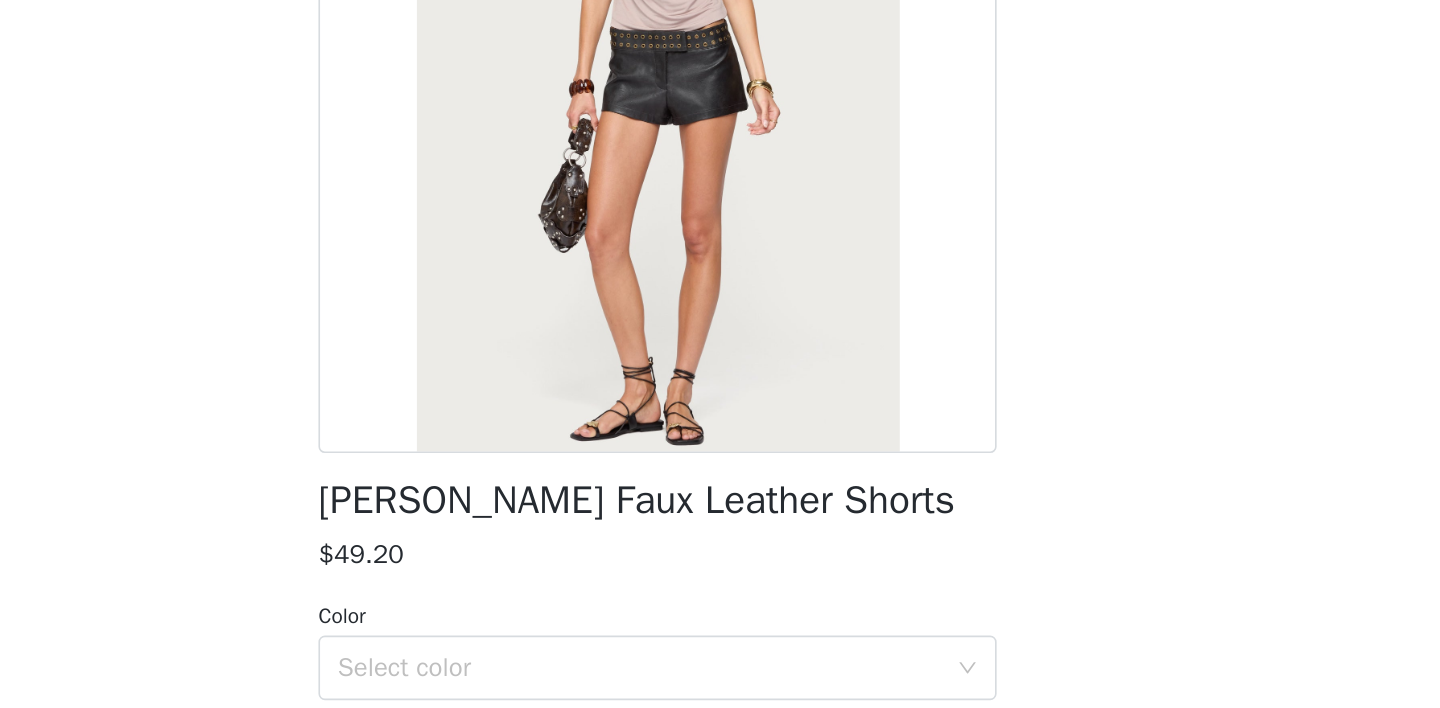 scroll, scrollTop: 200, scrollLeft: 0, axis: vertical 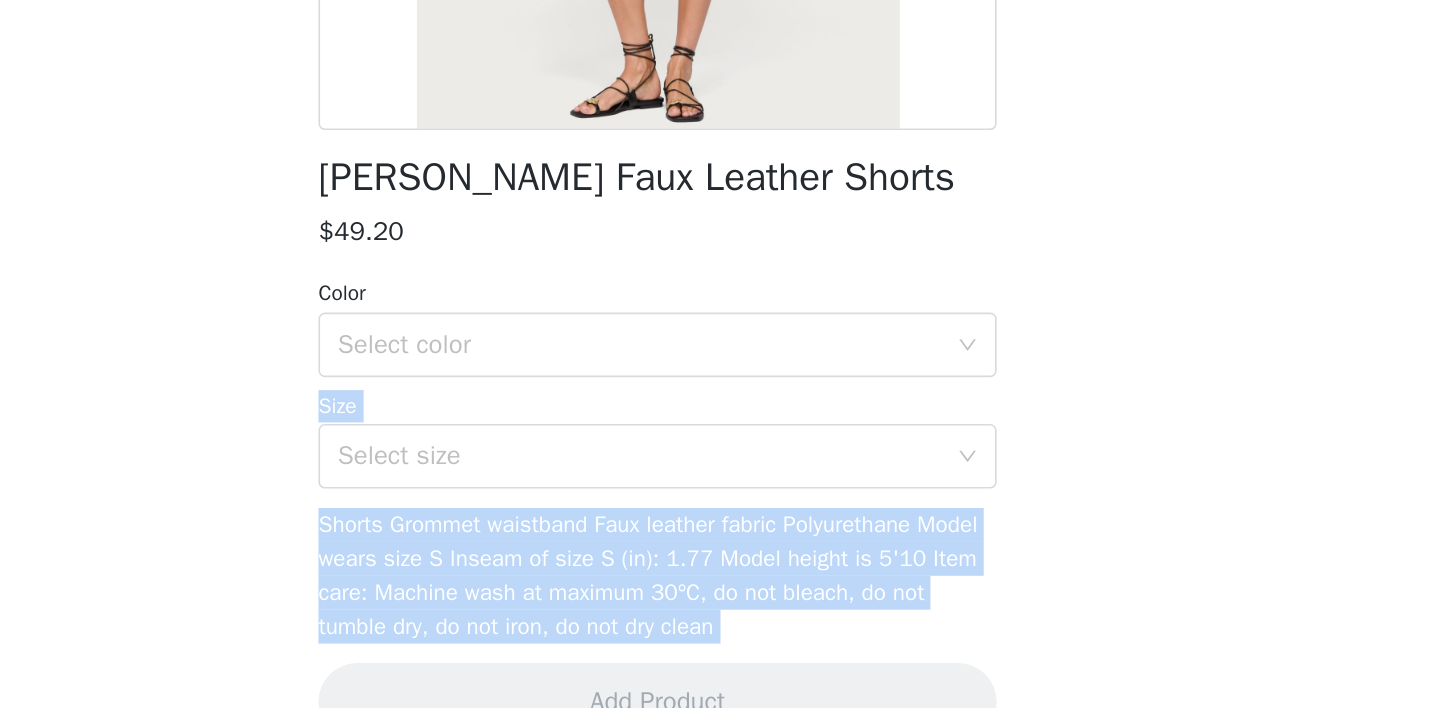 drag, startPoint x: 613, startPoint y: 647, endPoint x: 547, endPoint y: 735, distance: 110 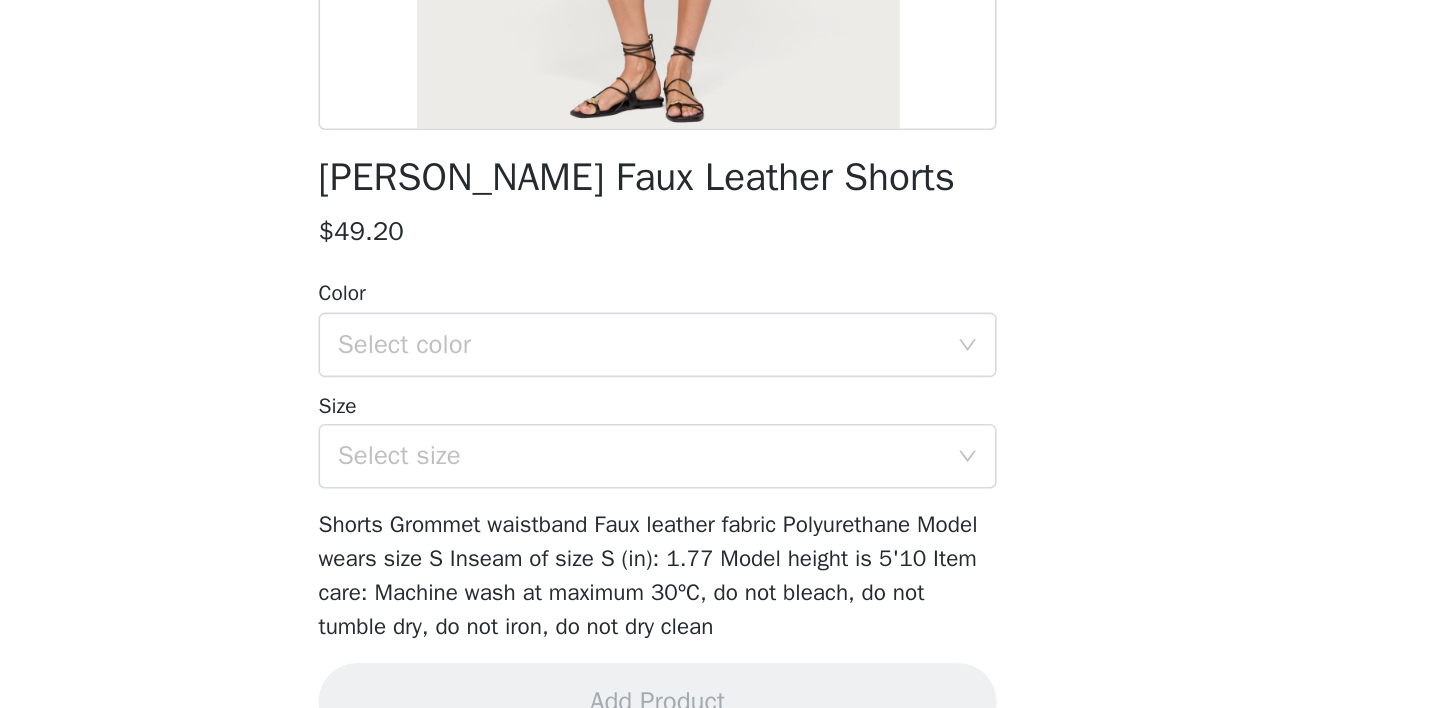 click on "STEP 1 OF 5
Products
Choose as many products as you'd like, up to $300.00.       1 Selected   Remaining Funds: $272.40         [PERSON_NAME] Cowl Neck Halter Top     $27.60       BLACK, XS       Edit   Remove     Add Product     You may choose as many products as you'd like     Back     Kaylan Grommet Faux Leather Shorts       $49.20         Color   Select color Size   Select size   Shorts Grommet waistband Faux leather fabric Polyurethane Model wears size S Inseam of size S (in): 1.77 Model height is 5'10 Item care: Machine wash at maximum 30ºC, do not bleach, do not tumble dry, do not iron, do not dry clean   Add Product" at bounding box center [720, 298] 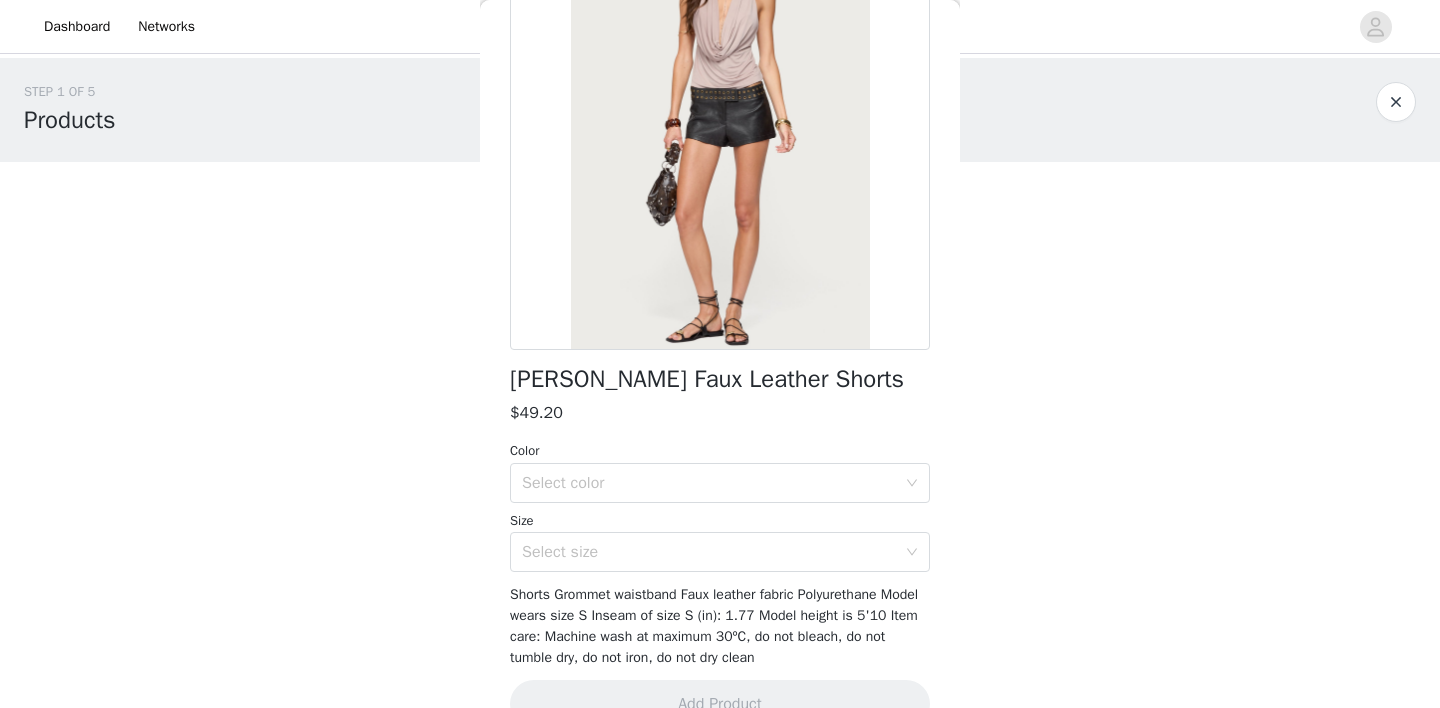 scroll, scrollTop: 0, scrollLeft: 0, axis: both 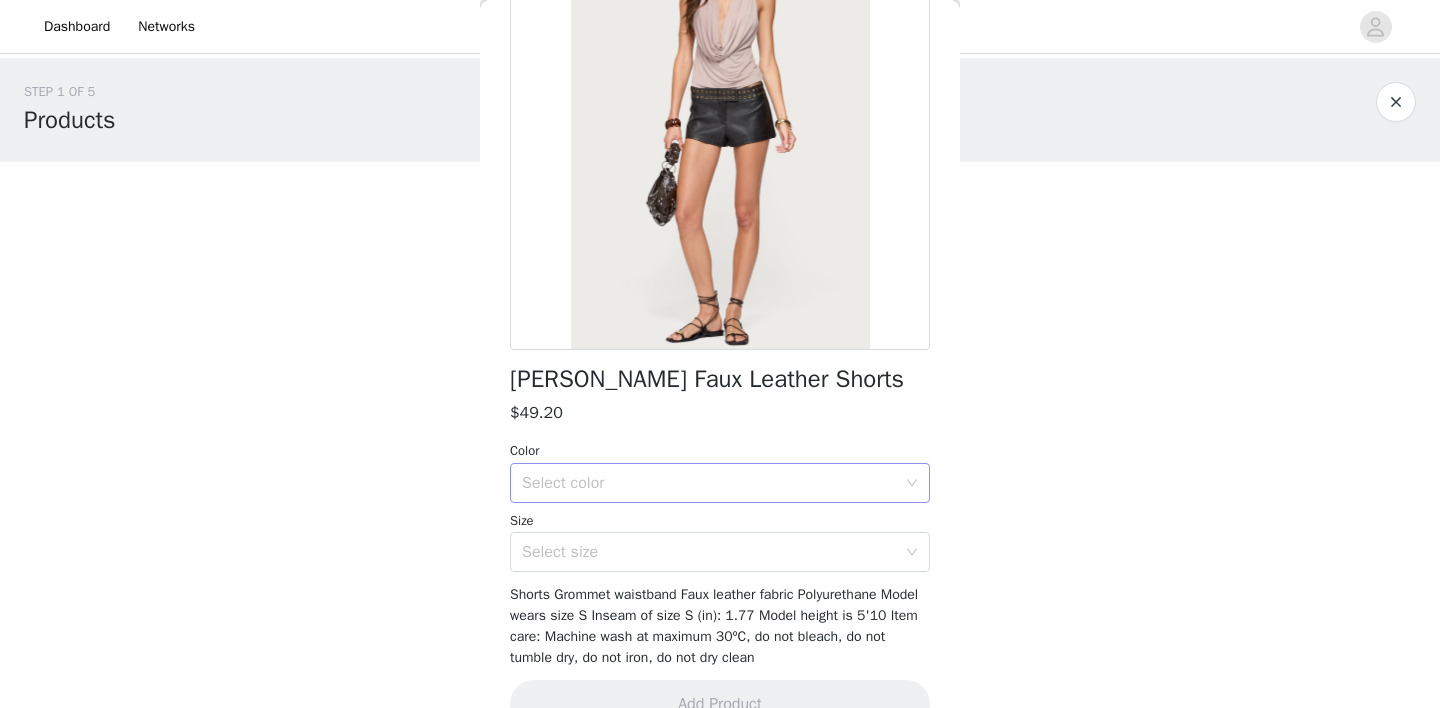click on "Select color" at bounding box center (709, 483) 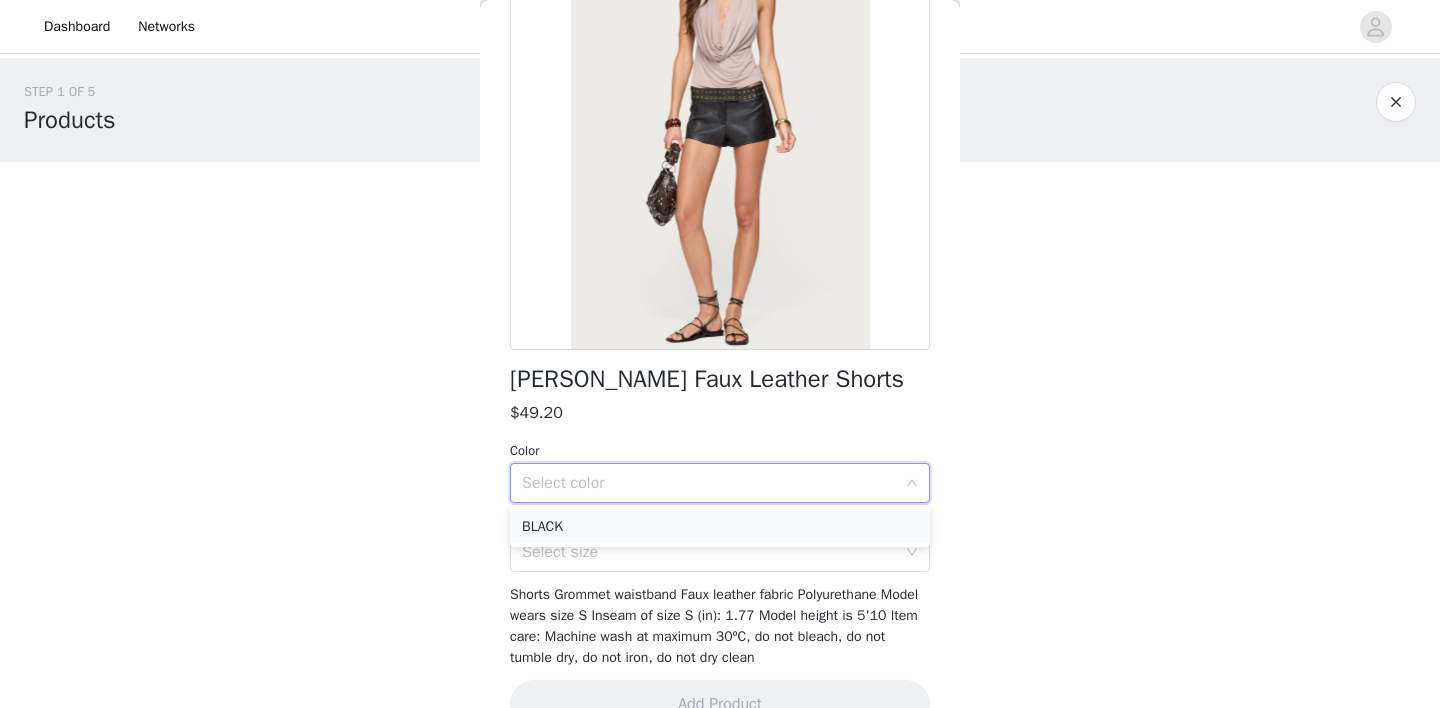 click on "BLACK" at bounding box center (720, 527) 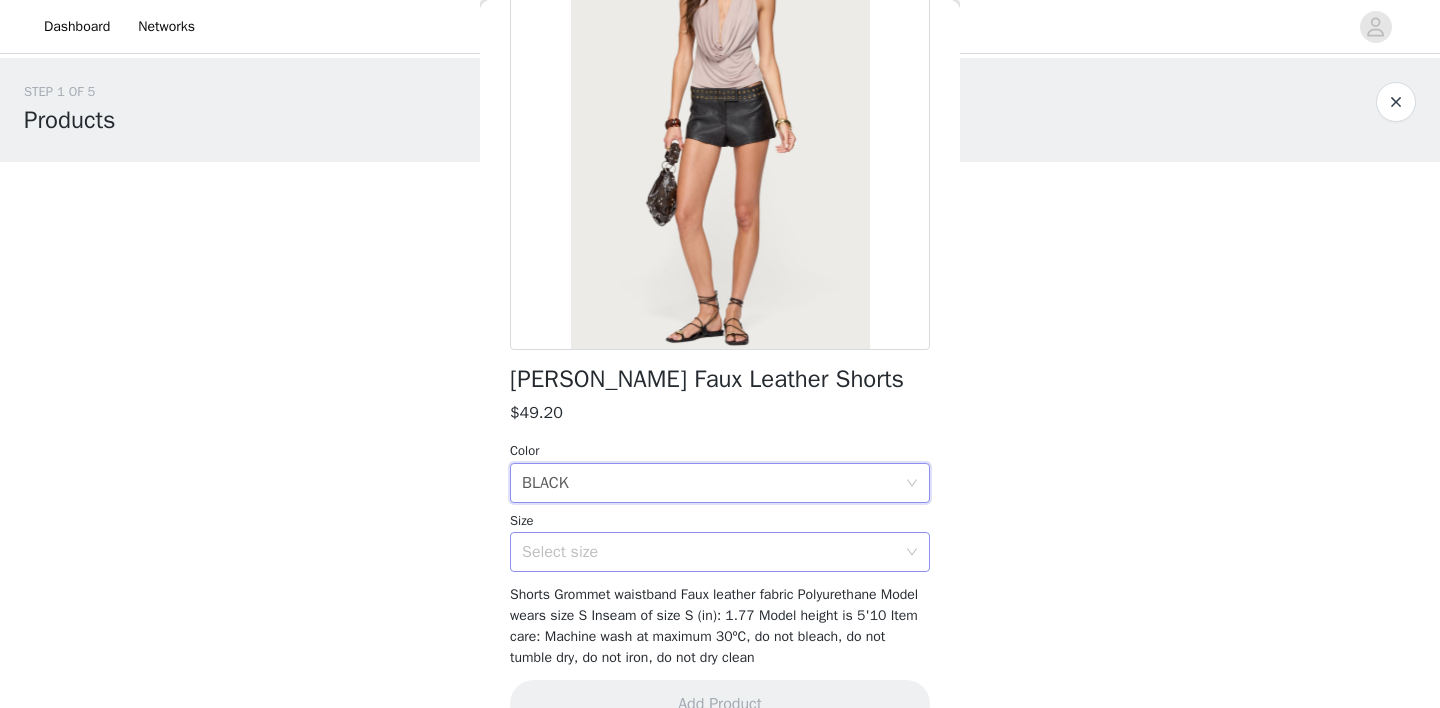 click on "Select size" at bounding box center [709, 552] 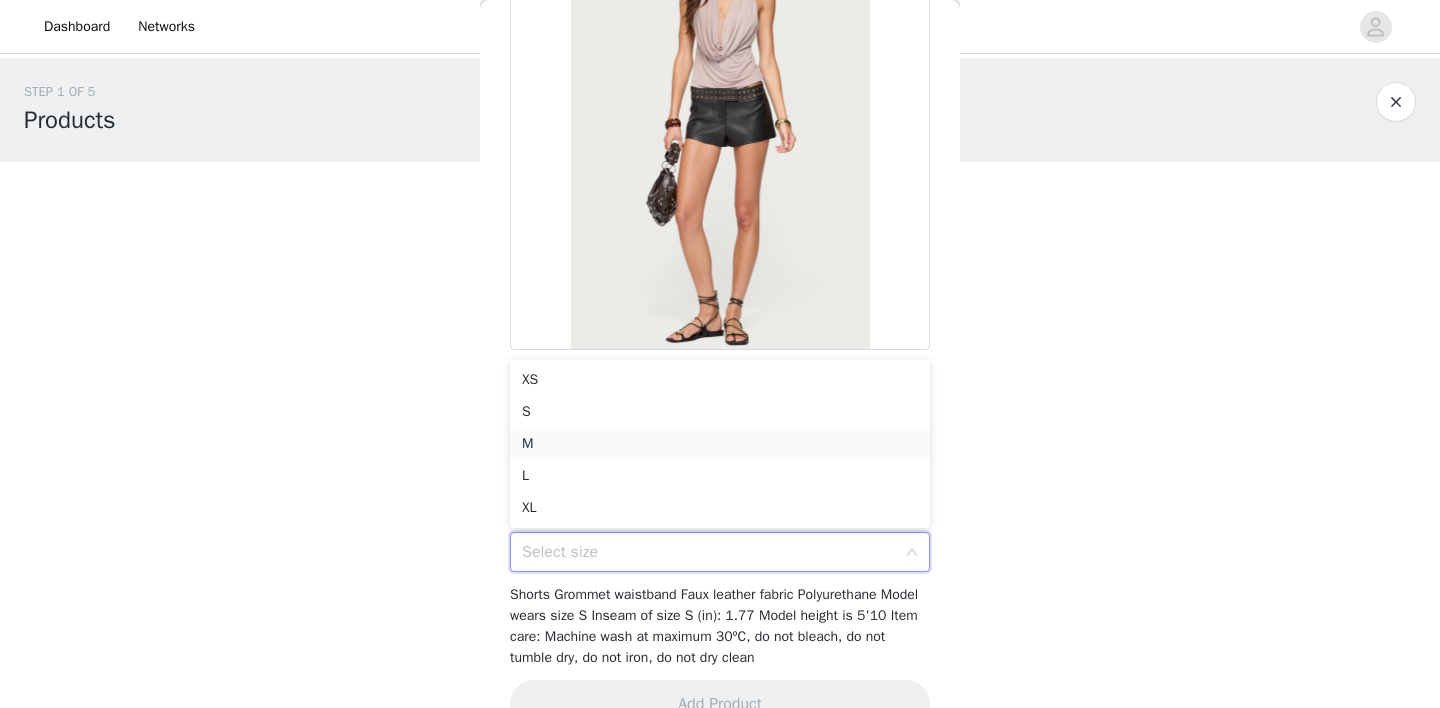 click on "M" at bounding box center [720, 444] 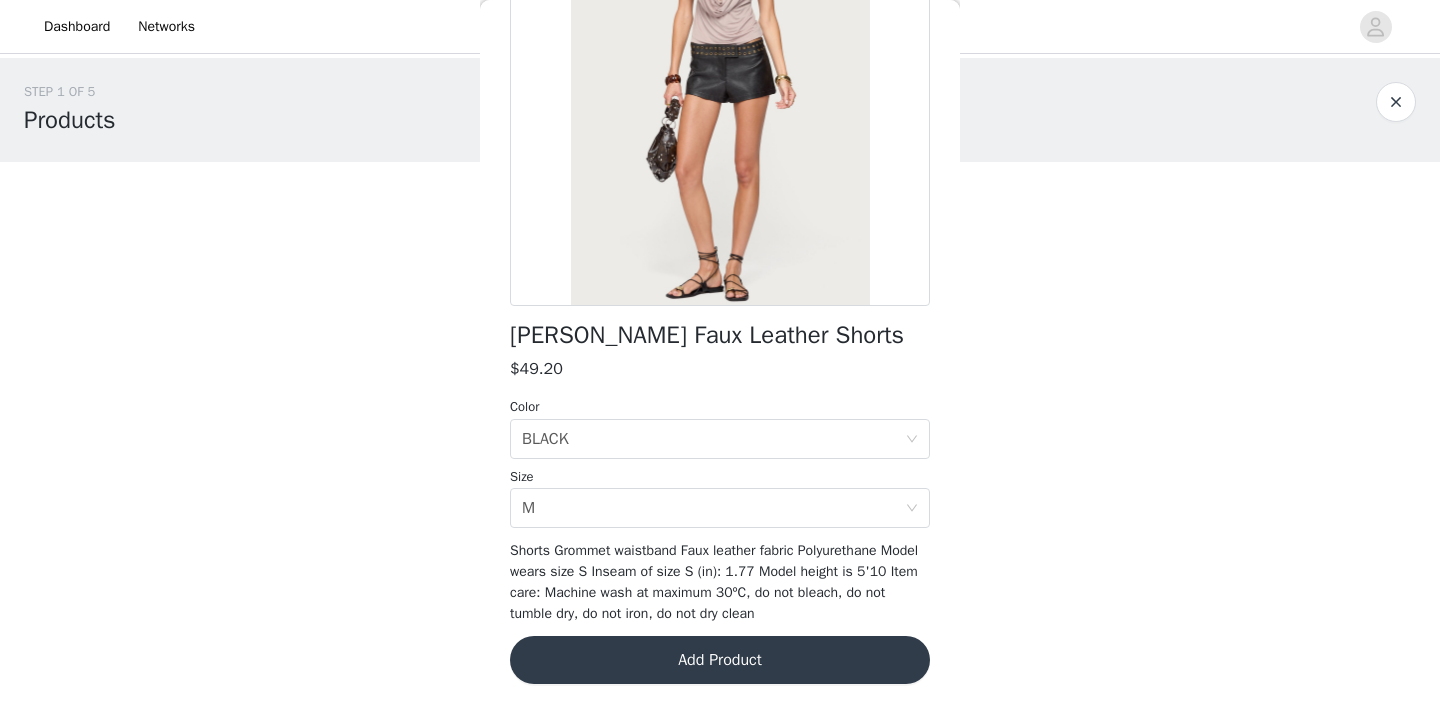 scroll, scrollTop: 243, scrollLeft: 0, axis: vertical 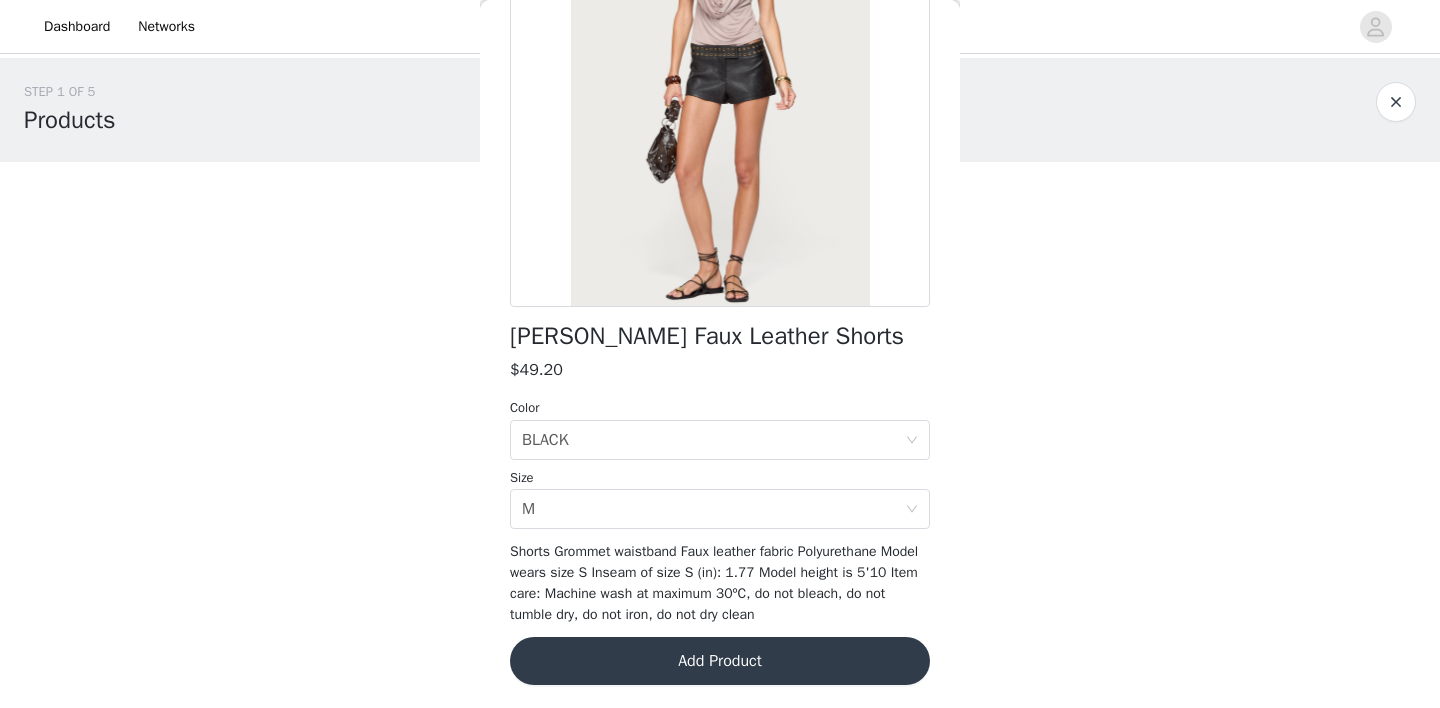 click on "Add Product" at bounding box center (720, 661) 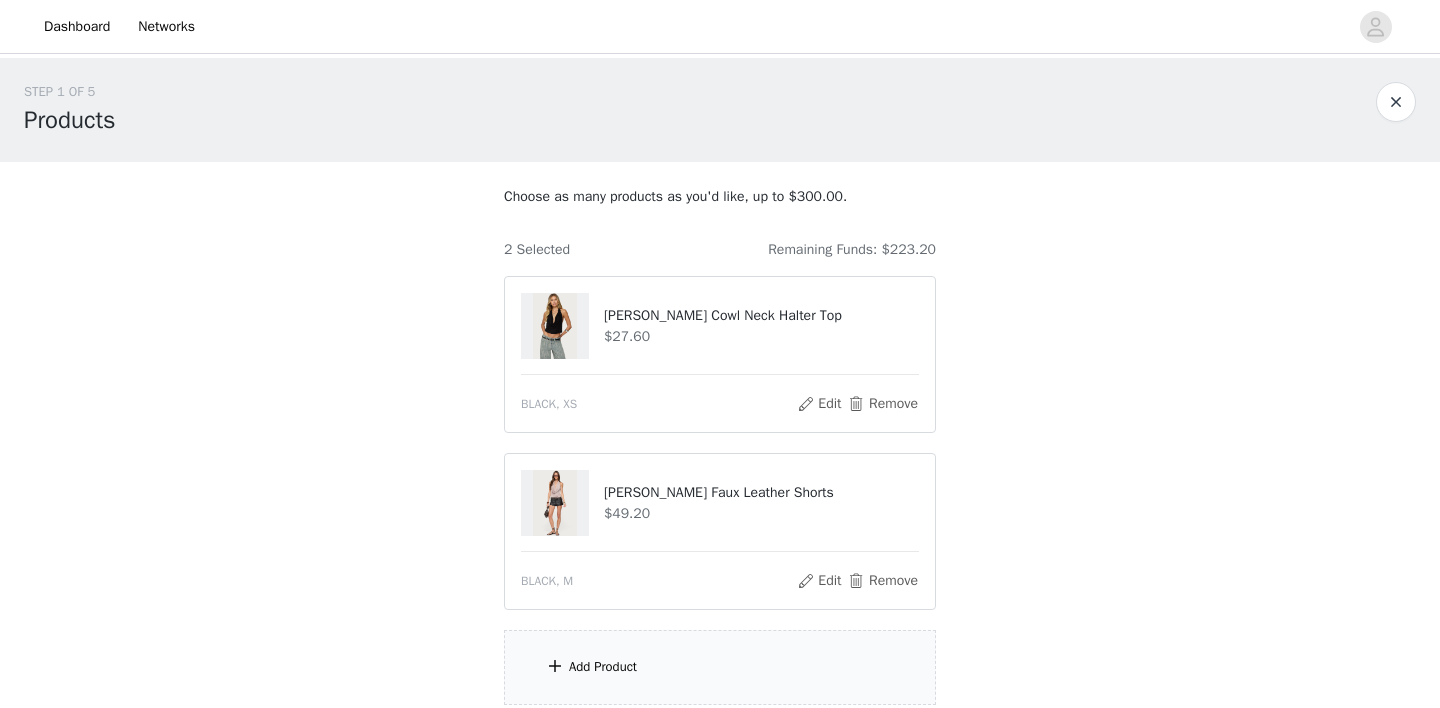 click on "Add Product" at bounding box center [720, 667] 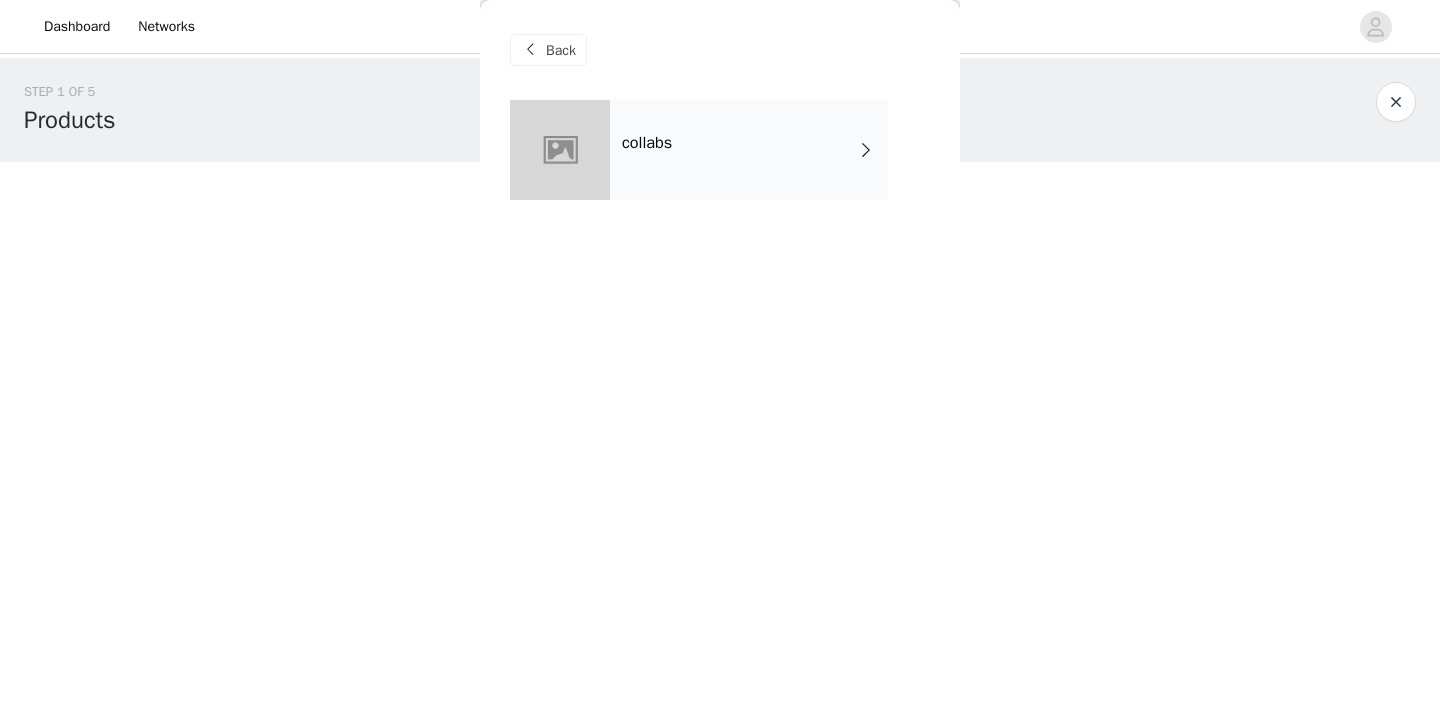 click on "collabs" at bounding box center [749, 150] 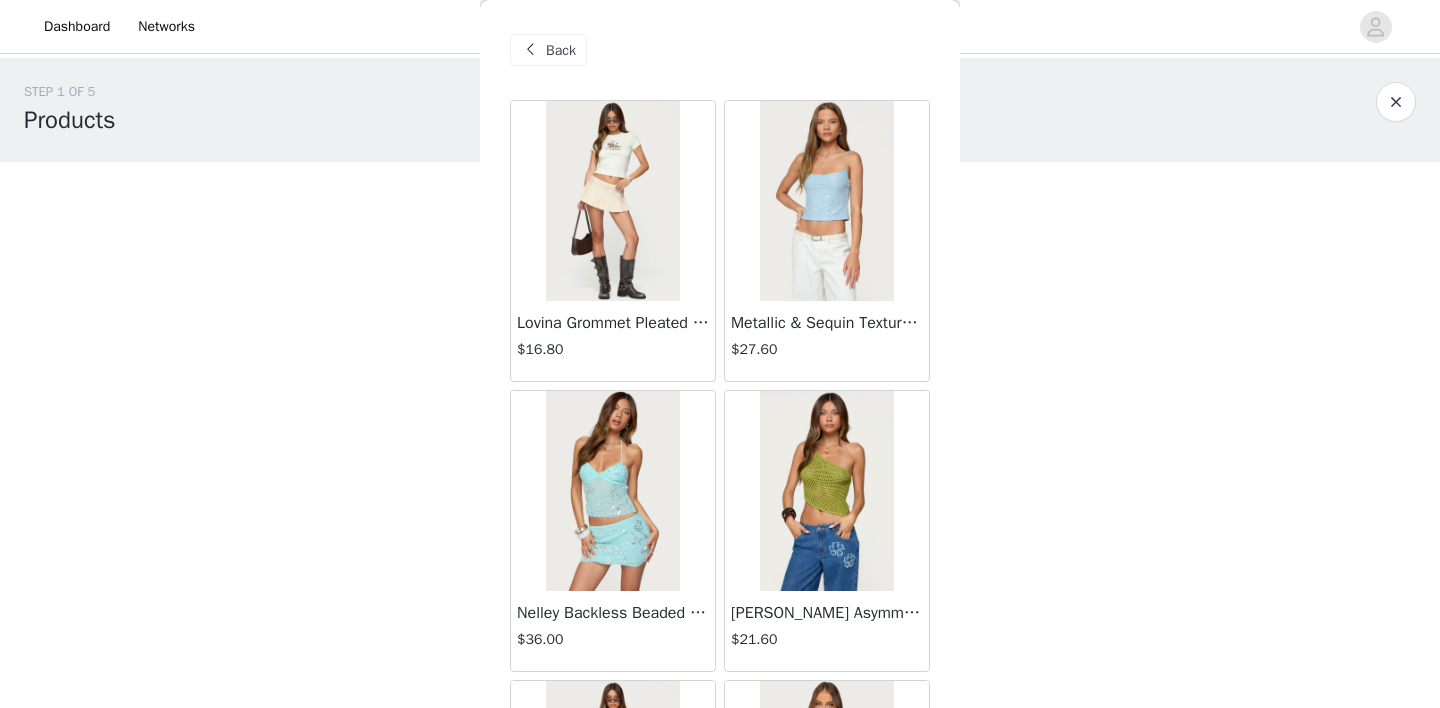 scroll, scrollTop: 3, scrollLeft: 0, axis: vertical 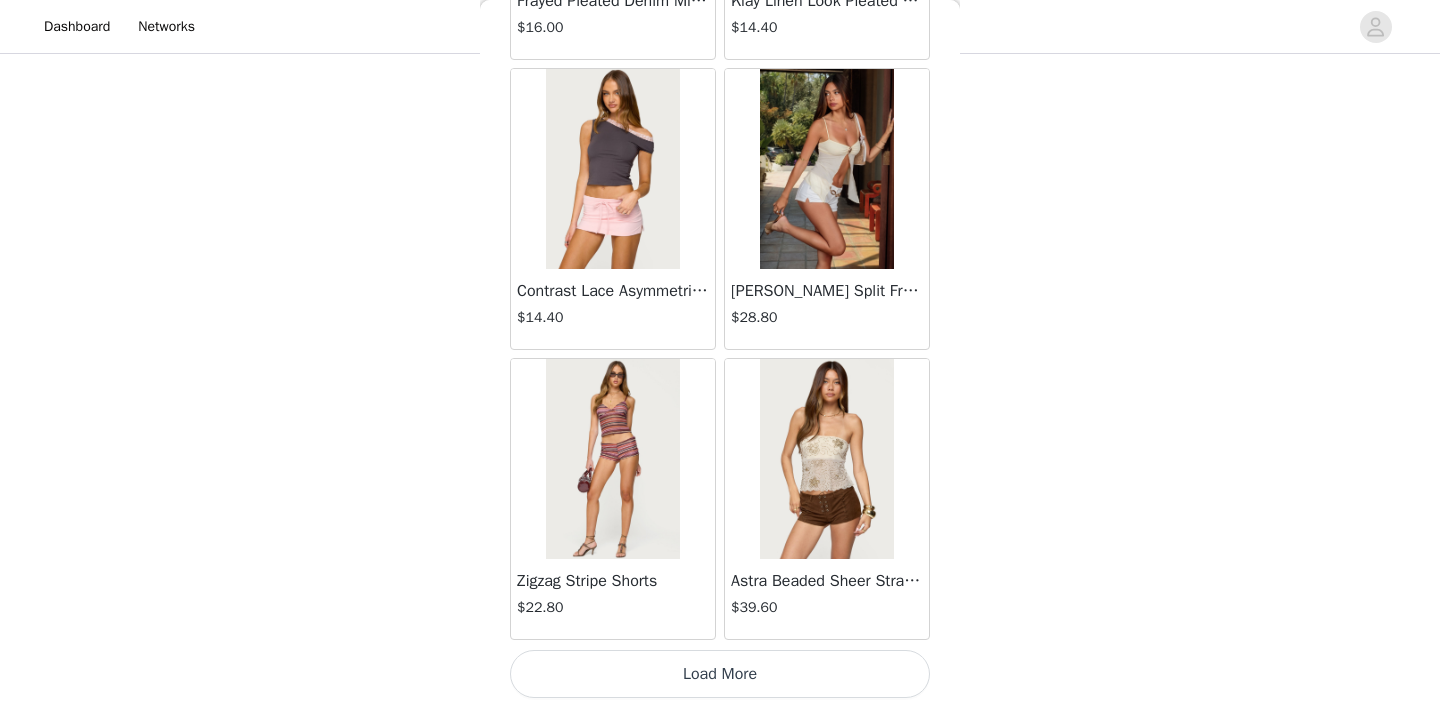 click on "Load More" at bounding box center [720, 674] 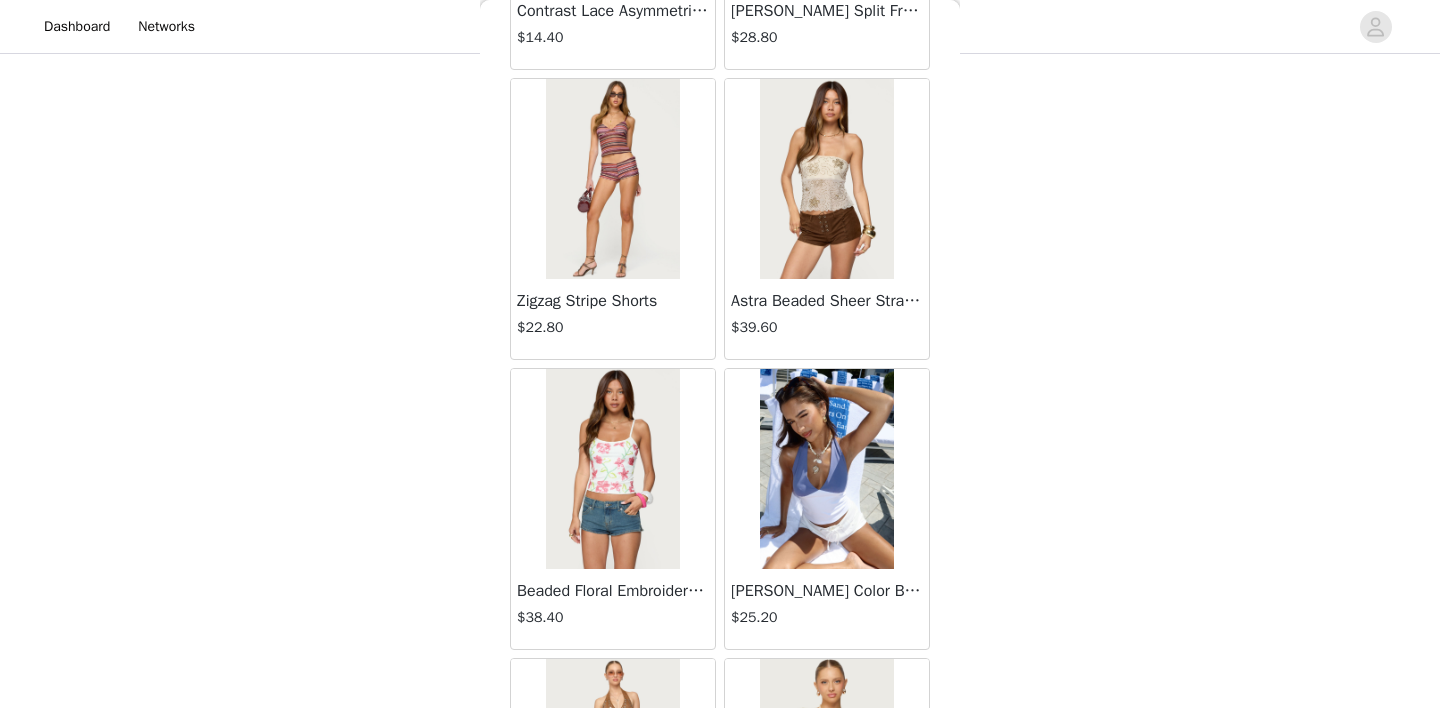 scroll, scrollTop: 2636, scrollLeft: 0, axis: vertical 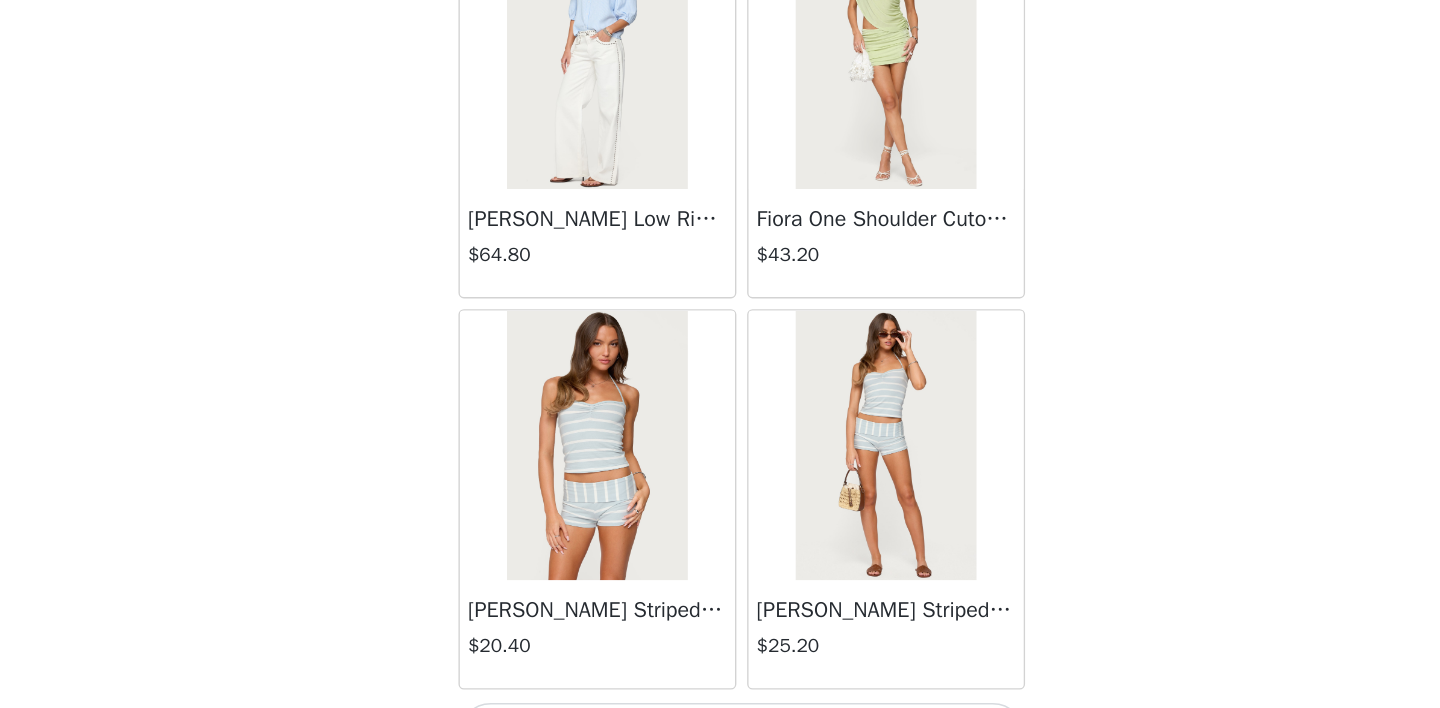 click at bounding box center (612, 459) 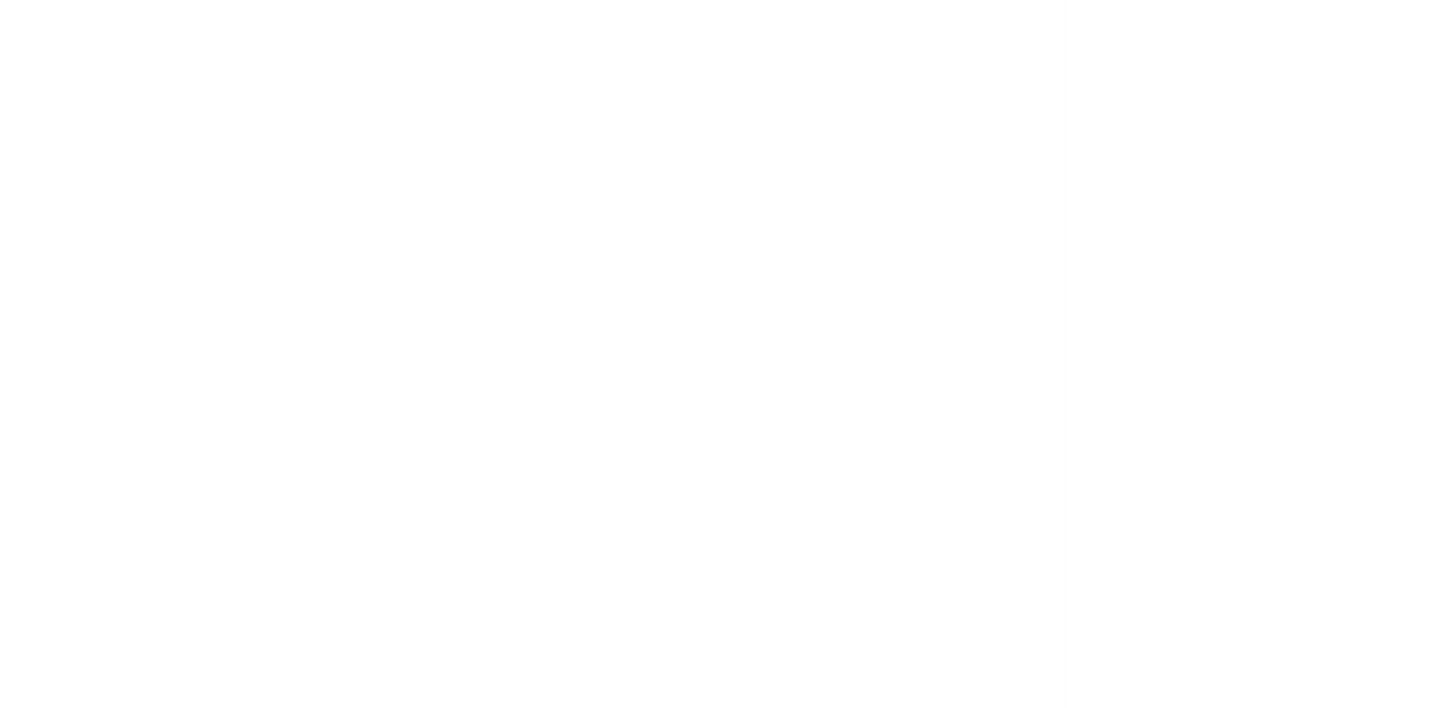 scroll, scrollTop: 0, scrollLeft: 0, axis: both 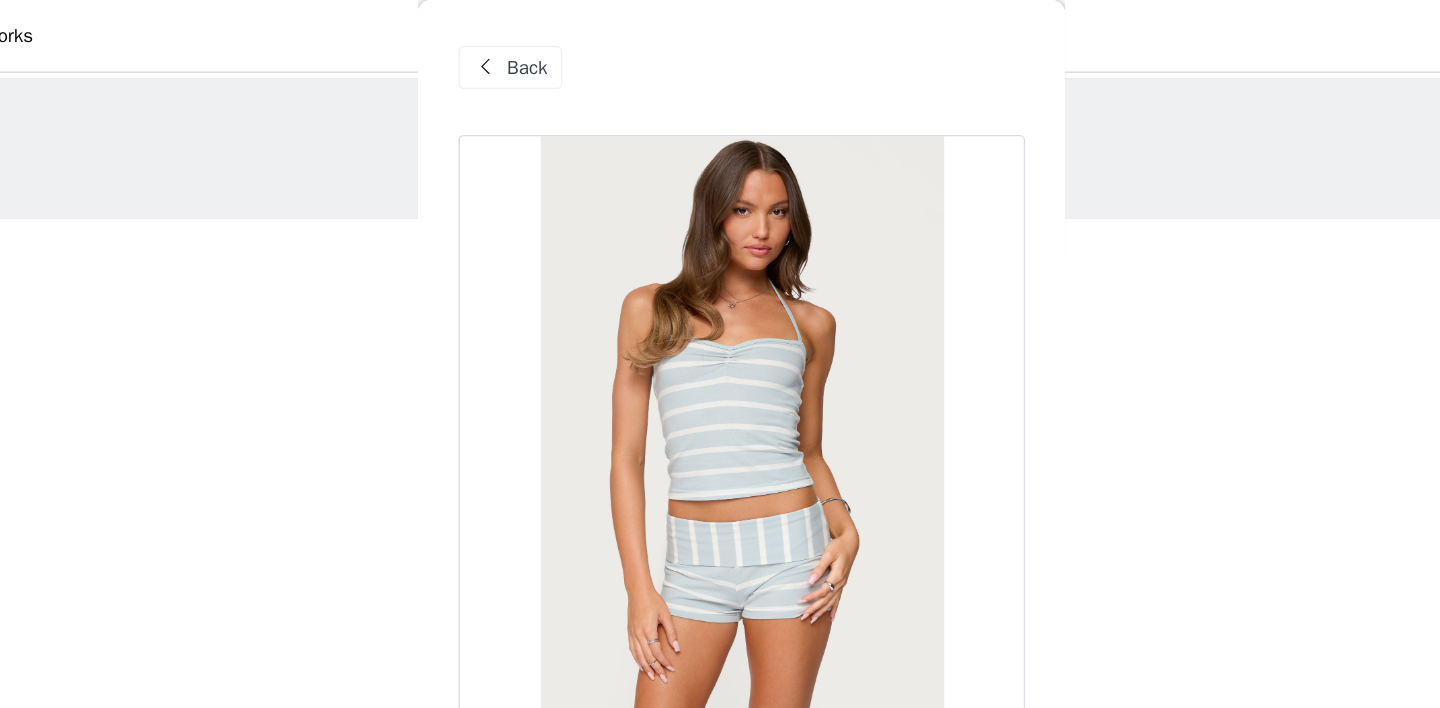 click on "Back" at bounding box center [561, 50] 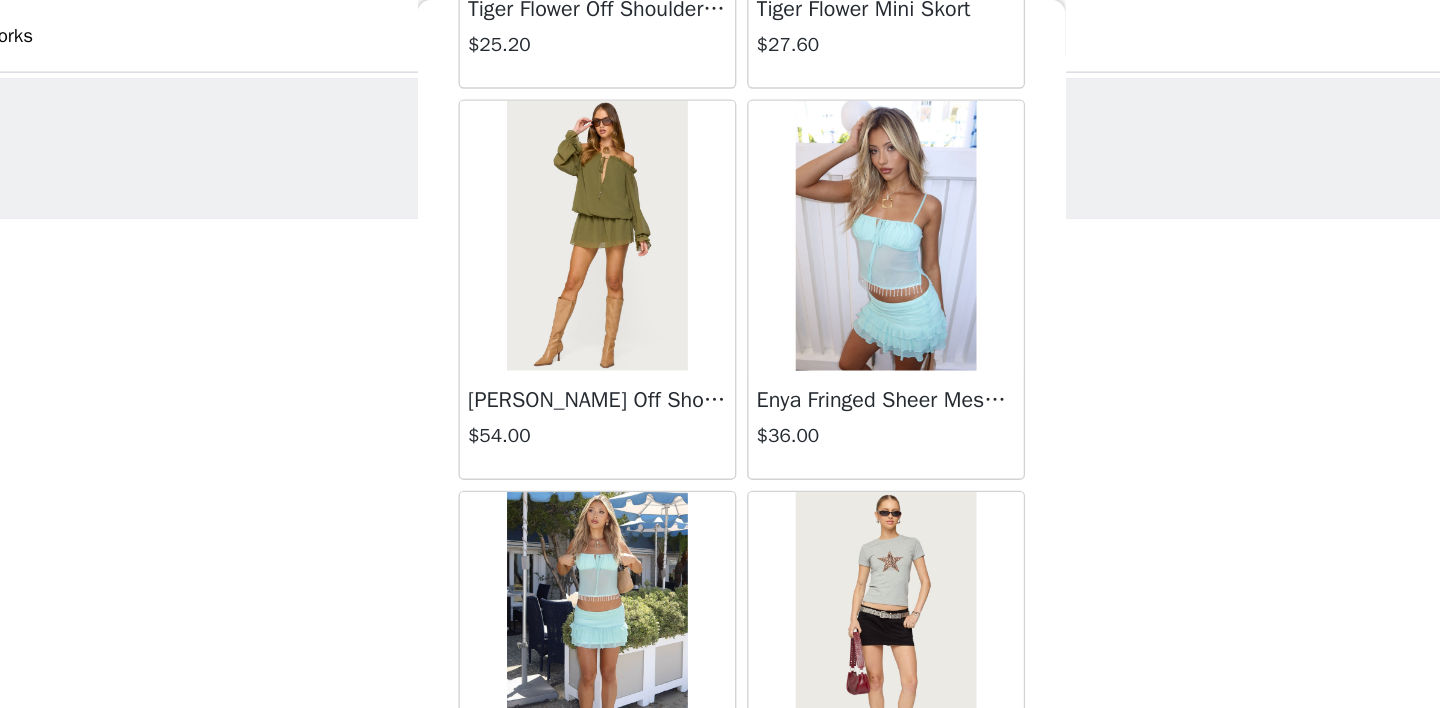 scroll, scrollTop: 5252, scrollLeft: 0, axis: vertical 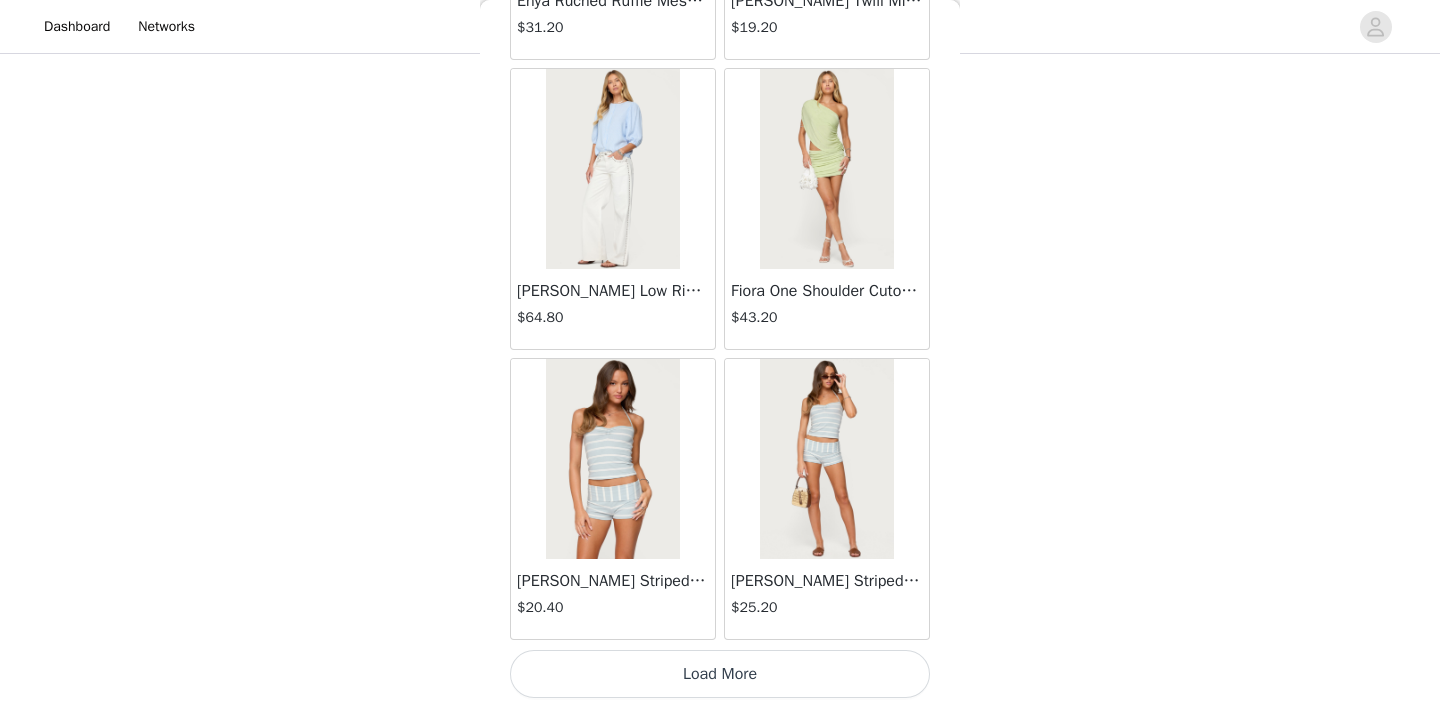 click on "Load More" at bounding box center [720, 674] 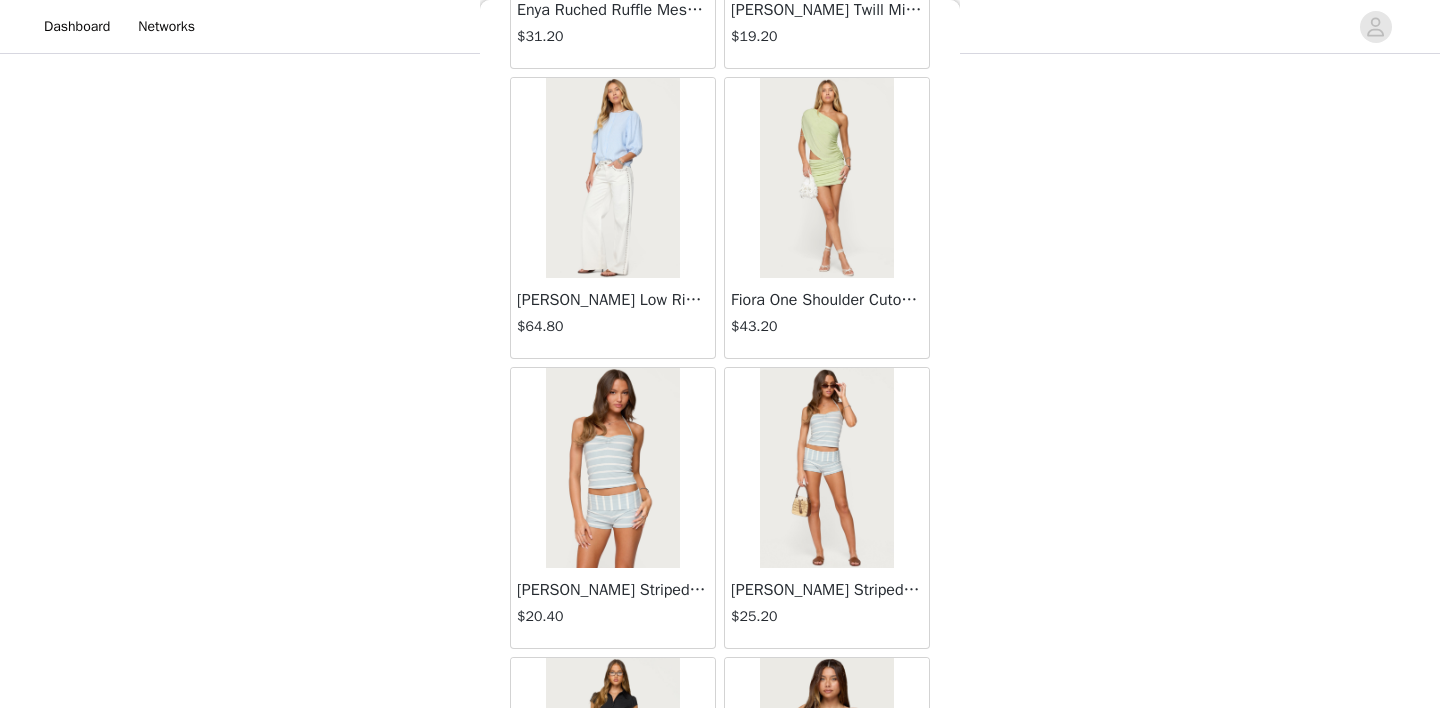 scroll, scrollTop: 5252, scrollLeft: 0, axis: vertical 